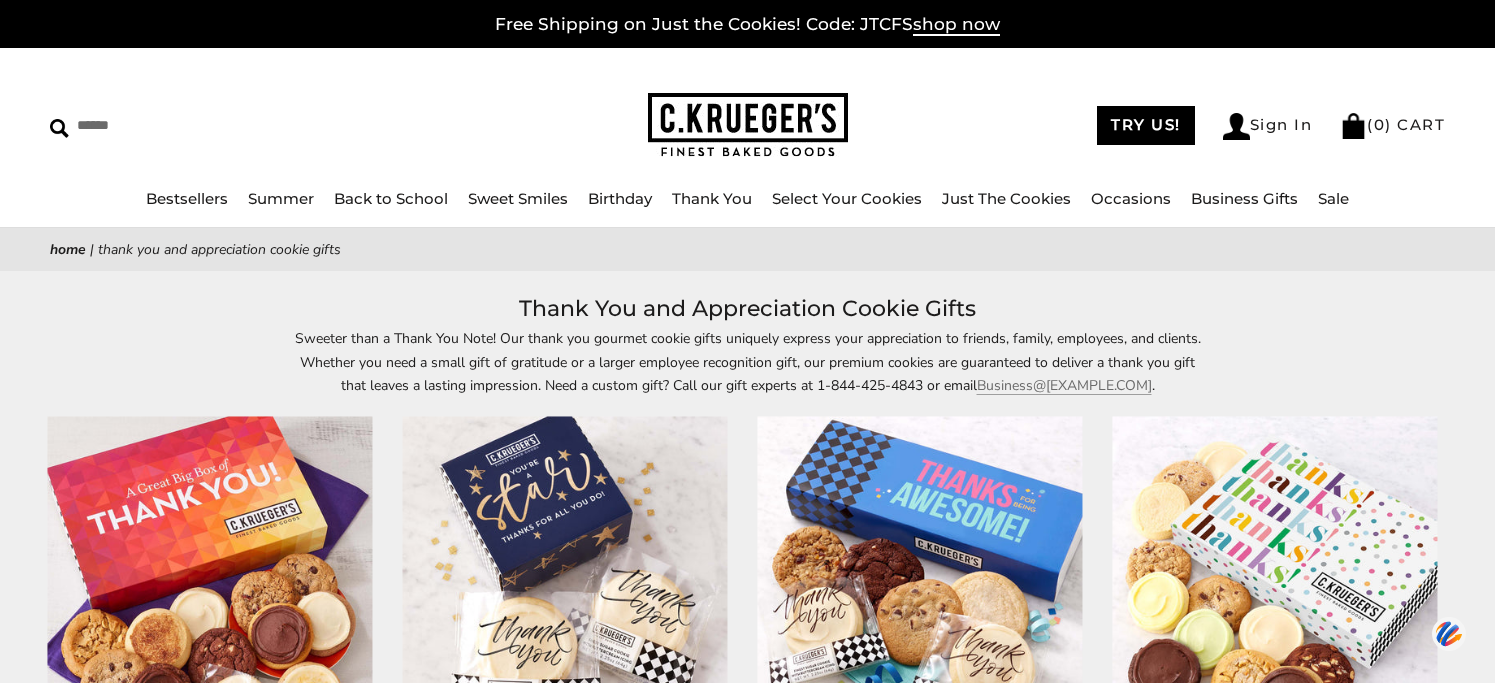 scroll, scrollTop: 2430, scrollLeft: 0, axis: vertical 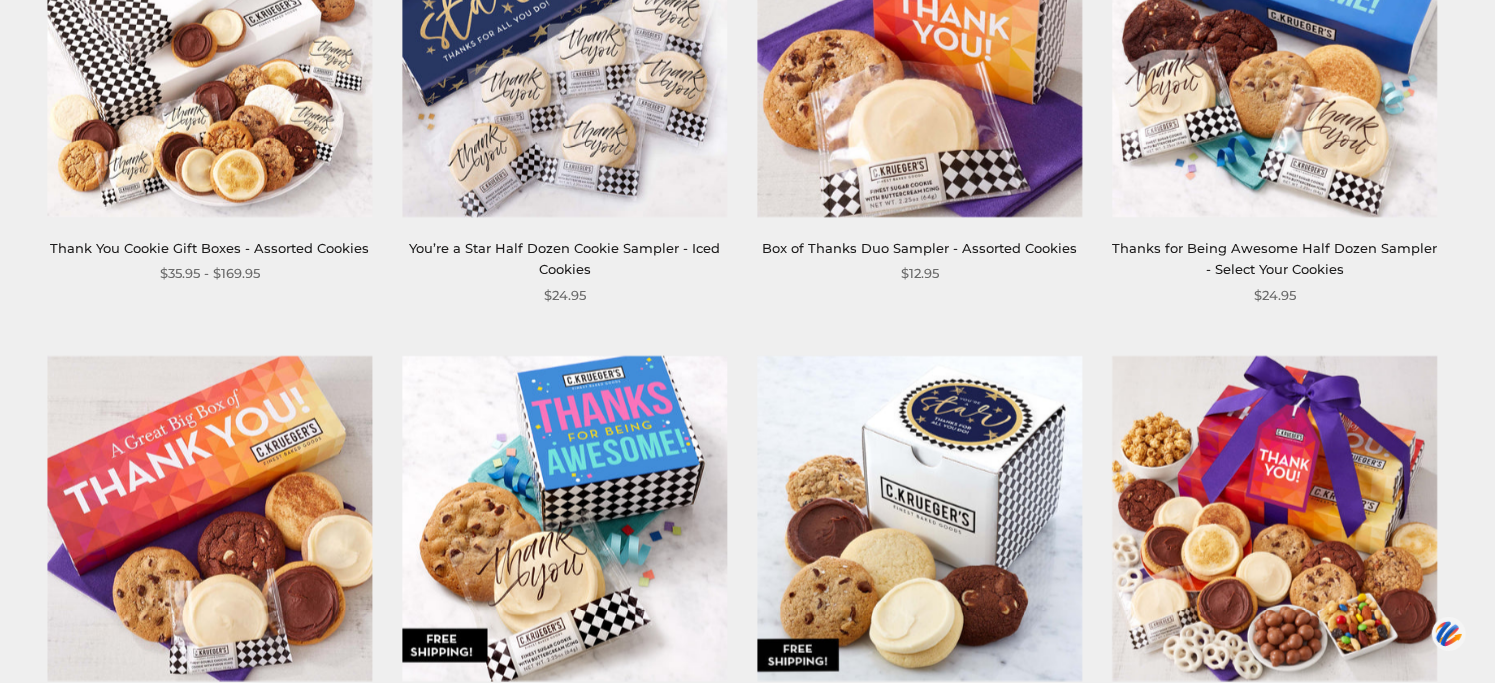 click at bounding box center [920, 518] 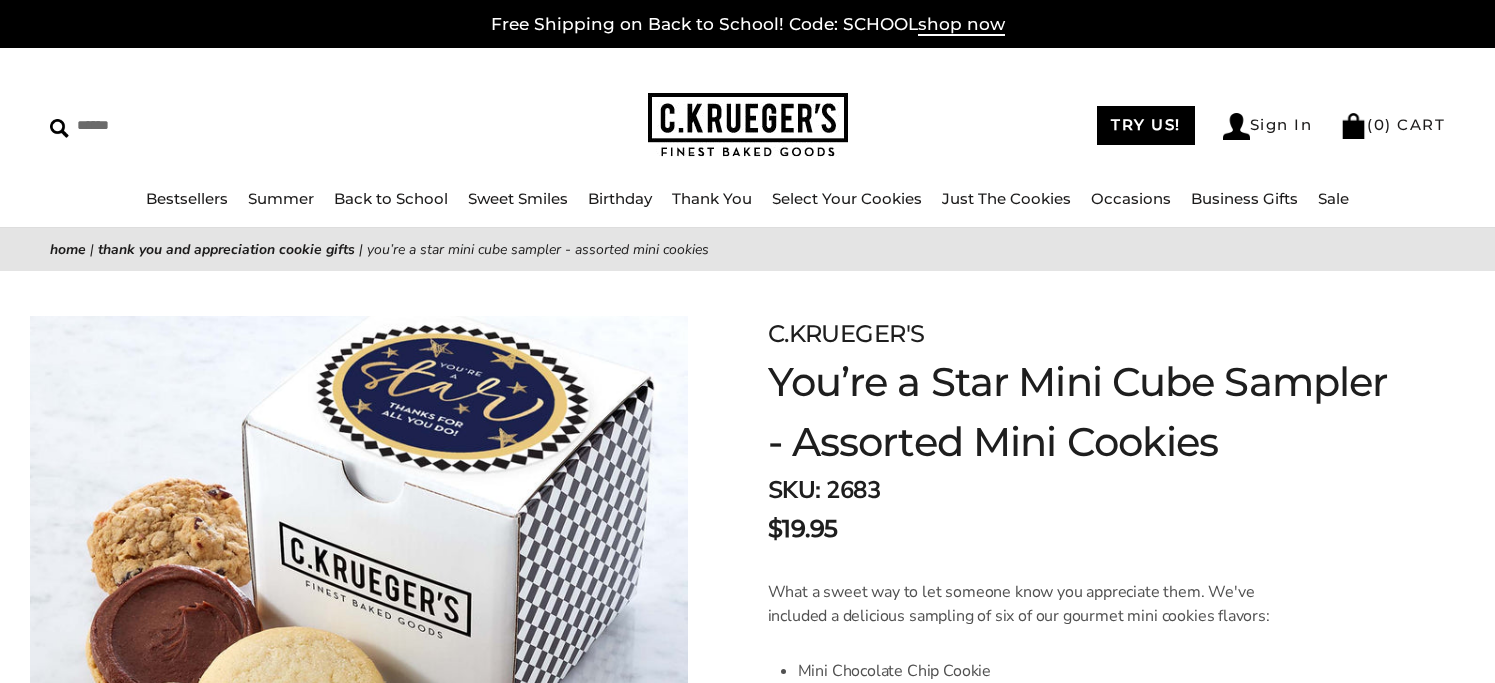 scroll, scrollTop: 100, scrollLeft: 0, axis: vertical 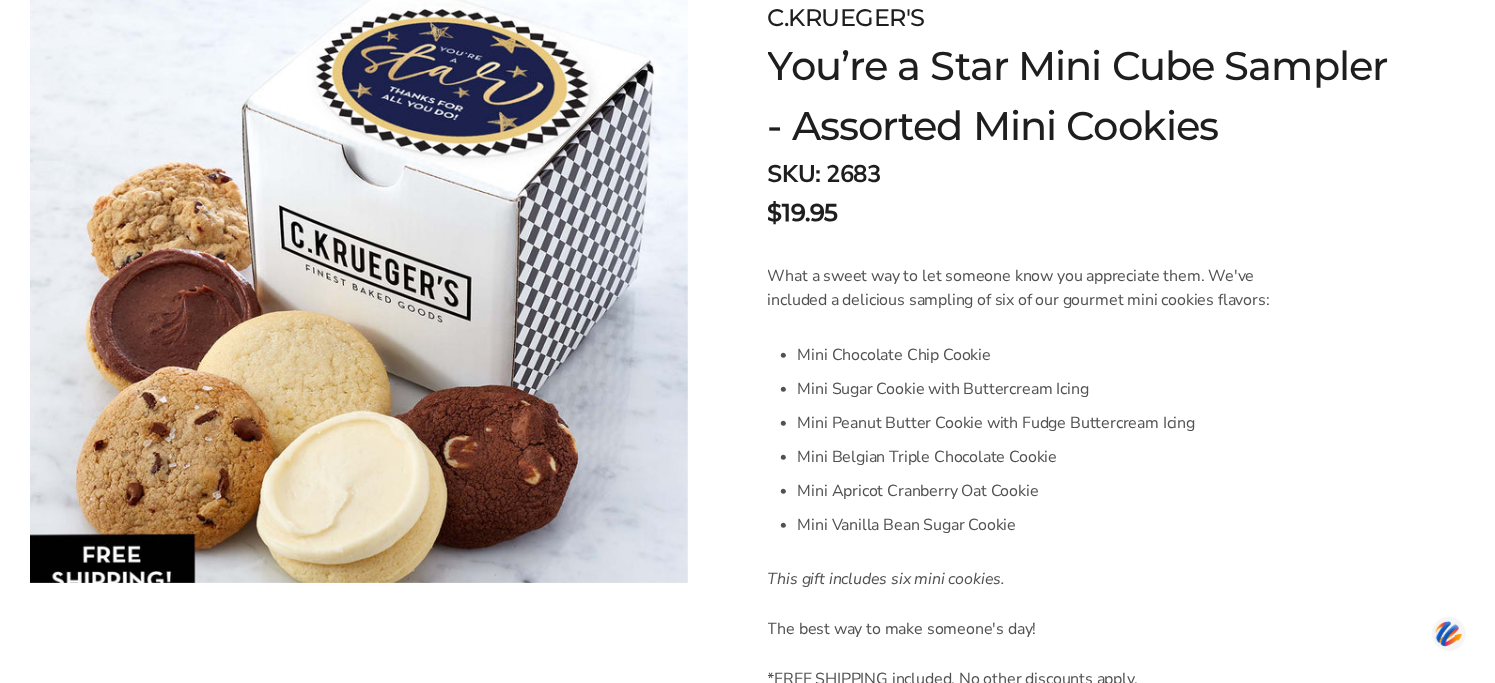 click on "Facebook
Pinterest
Twitter" at bounding box center (359, 269) 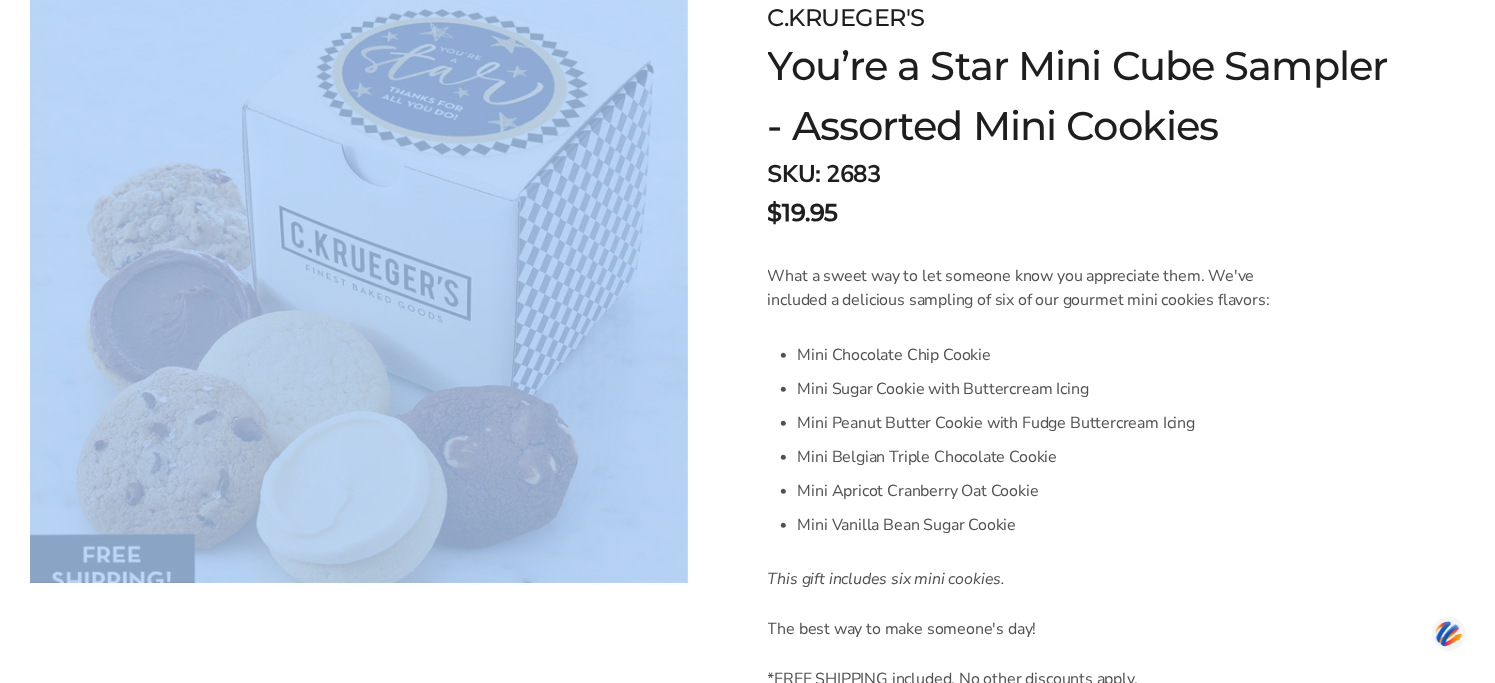click on "Facebook
Pinterest
Twitter" at bounding box center [359, 269] 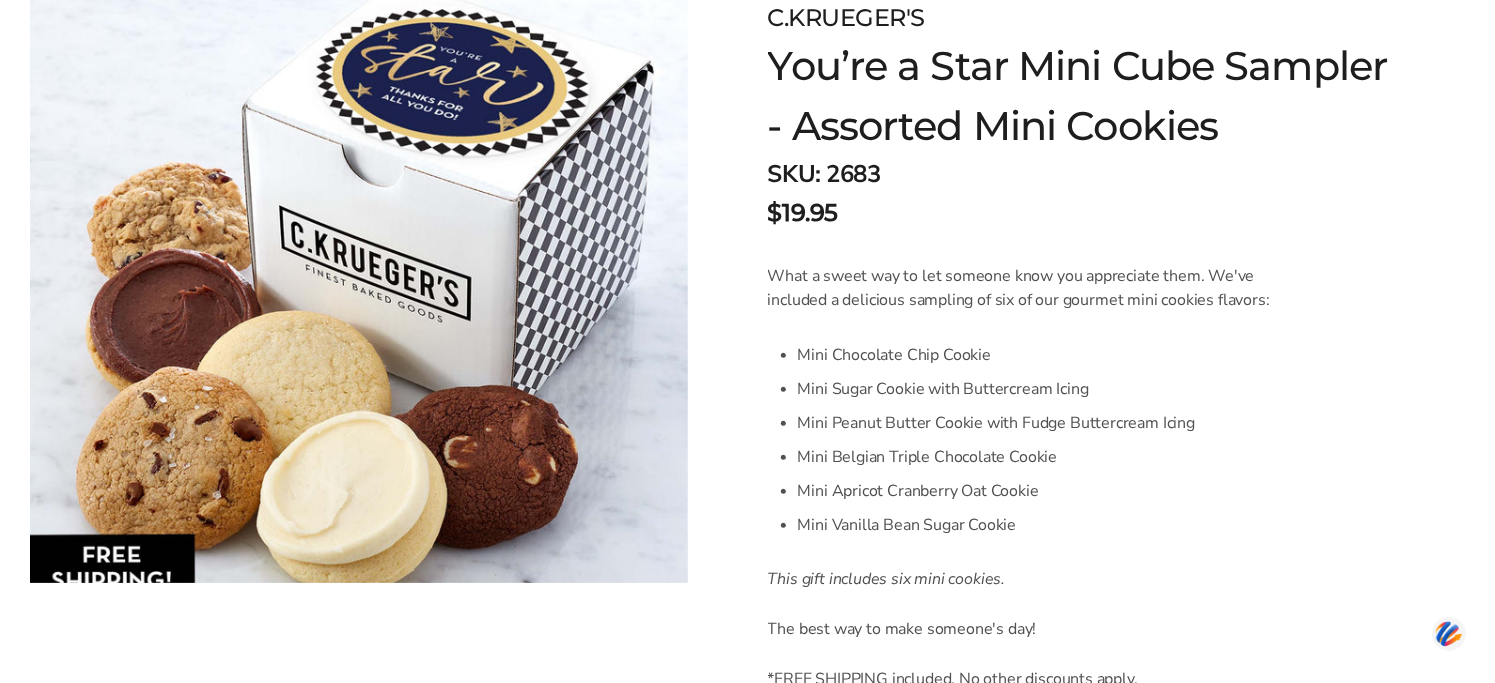 click on "Facebook
Pinterest
Twitter" at bounding box center (359, 269) 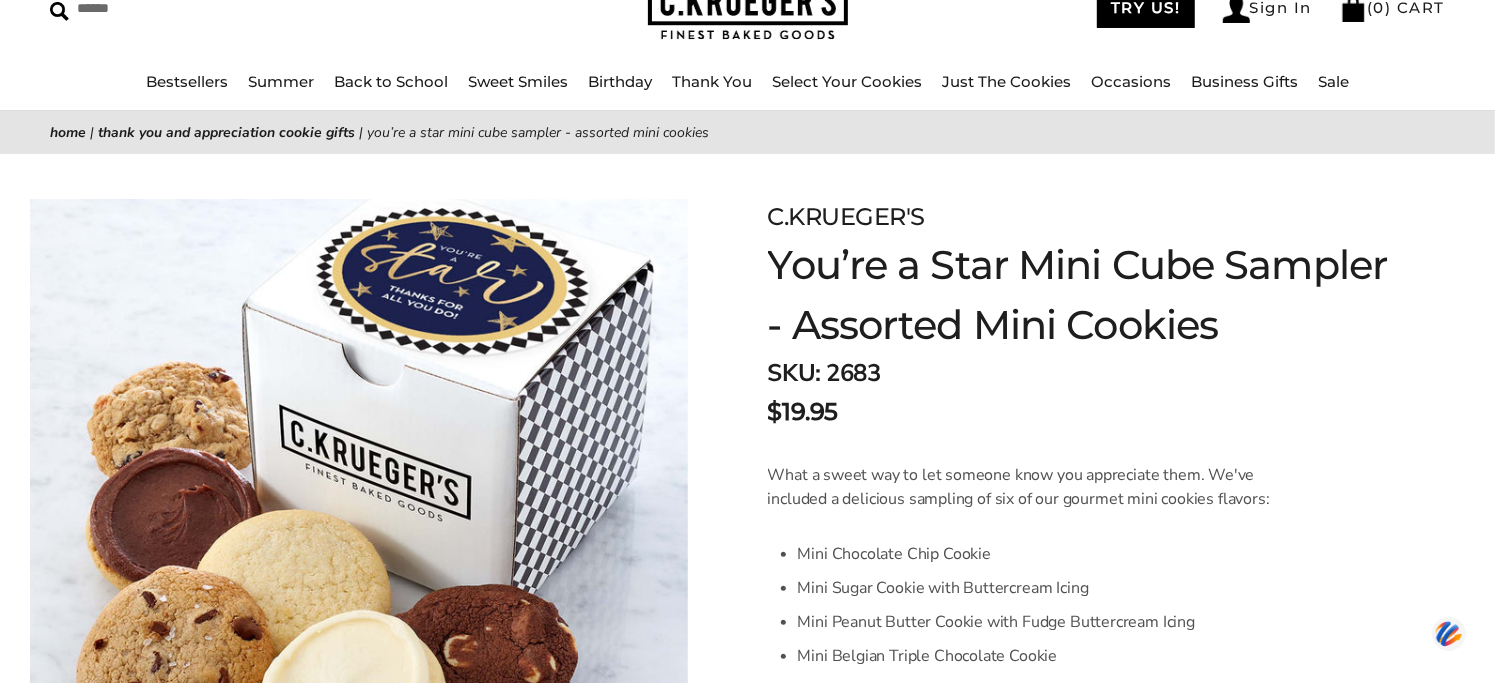 scroll, scrollTop: 0, scrollLeft: 0, axis: both 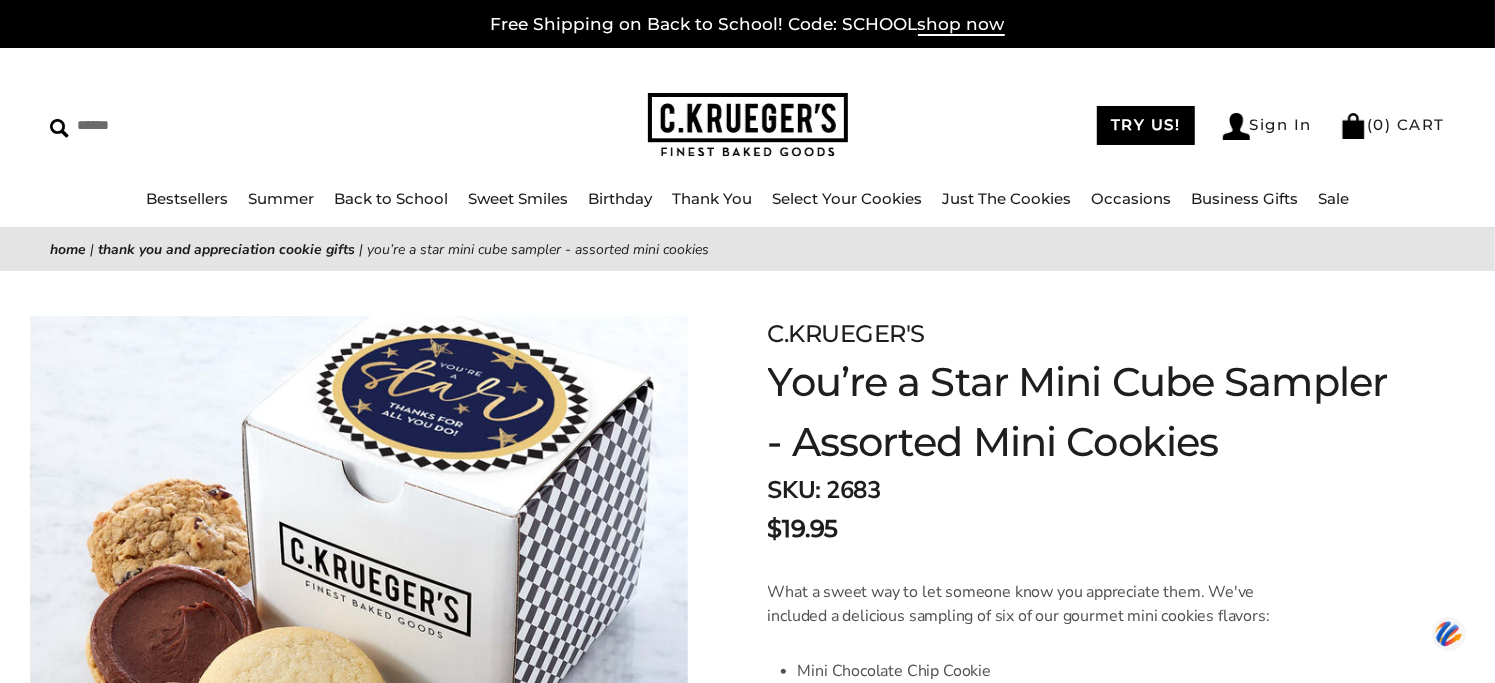 click on "Bestsellers
Summer
Summer Vibes
Summer Garden
Hello Sunshine
Patriotic
Back to School
Sweet Smiles
Birthday
ALL Birthday Gifts
Celebration Collection
Best Wishes Collection
Thank You
ALL Thank You Gifts
NEW! Box of Thanks
Thanks For Being Awesome
Thanks! You're a Star
Thanks! Thanks!
Harlequin Thank You
Select Your Cookies" at bounding box center [747, 208] 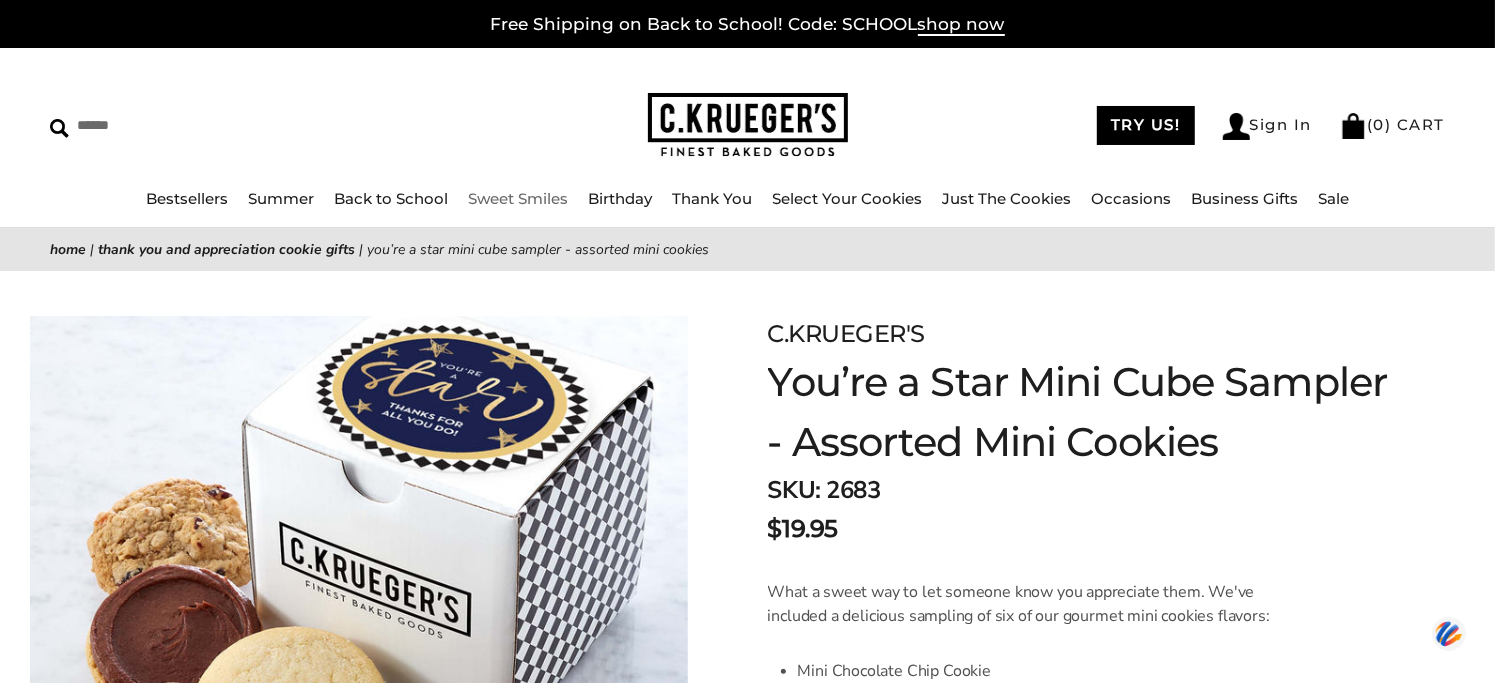 click on "Sweet Smiles" at bounding box center (518, 198) 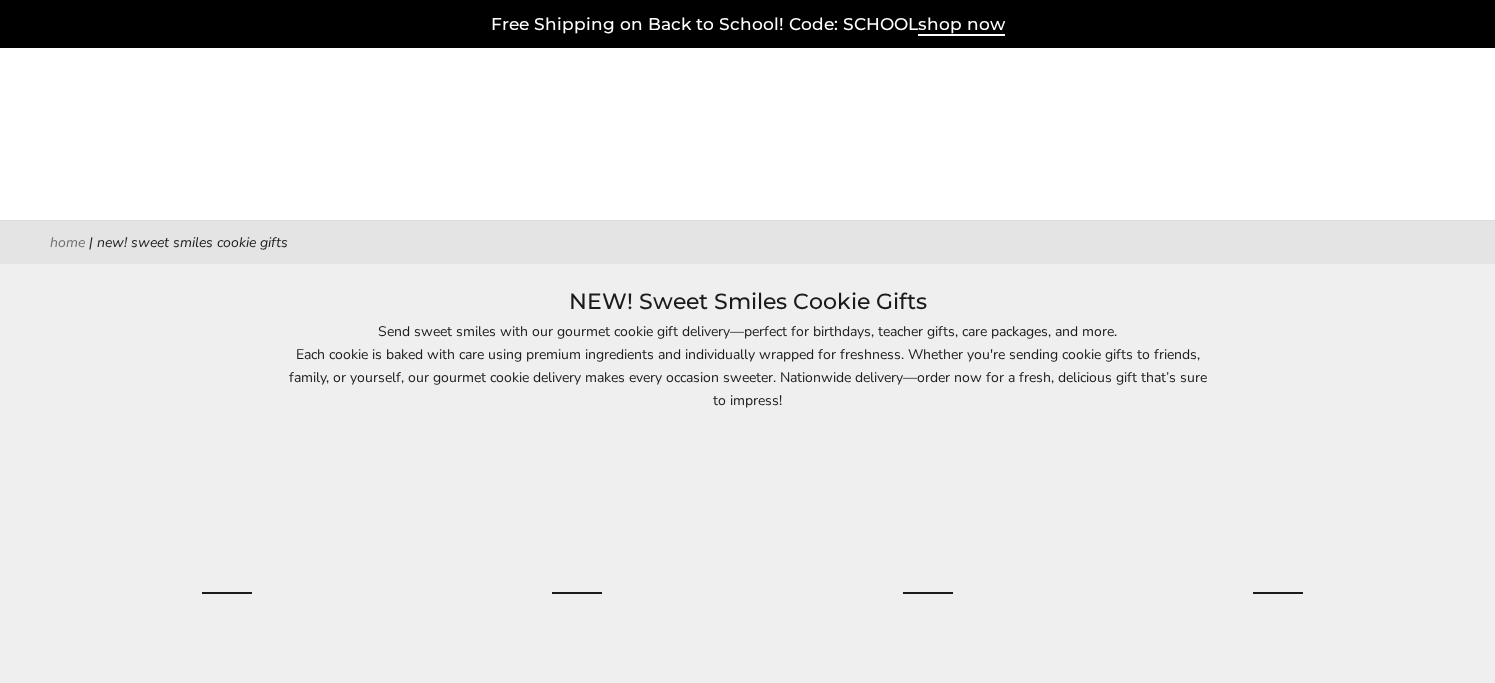 scroll, scrollTop: 0, scrollLeft: 0, axis: both 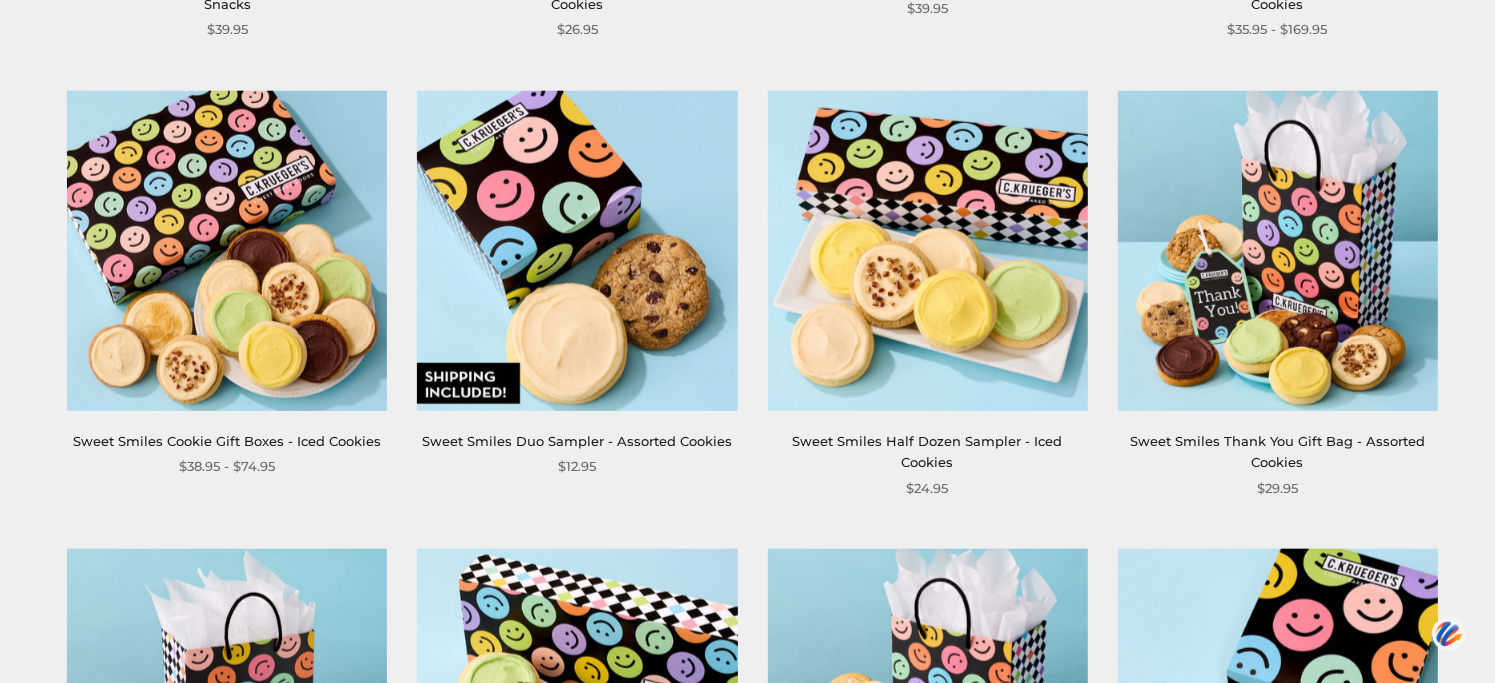 click at bounding box center [577, 251] 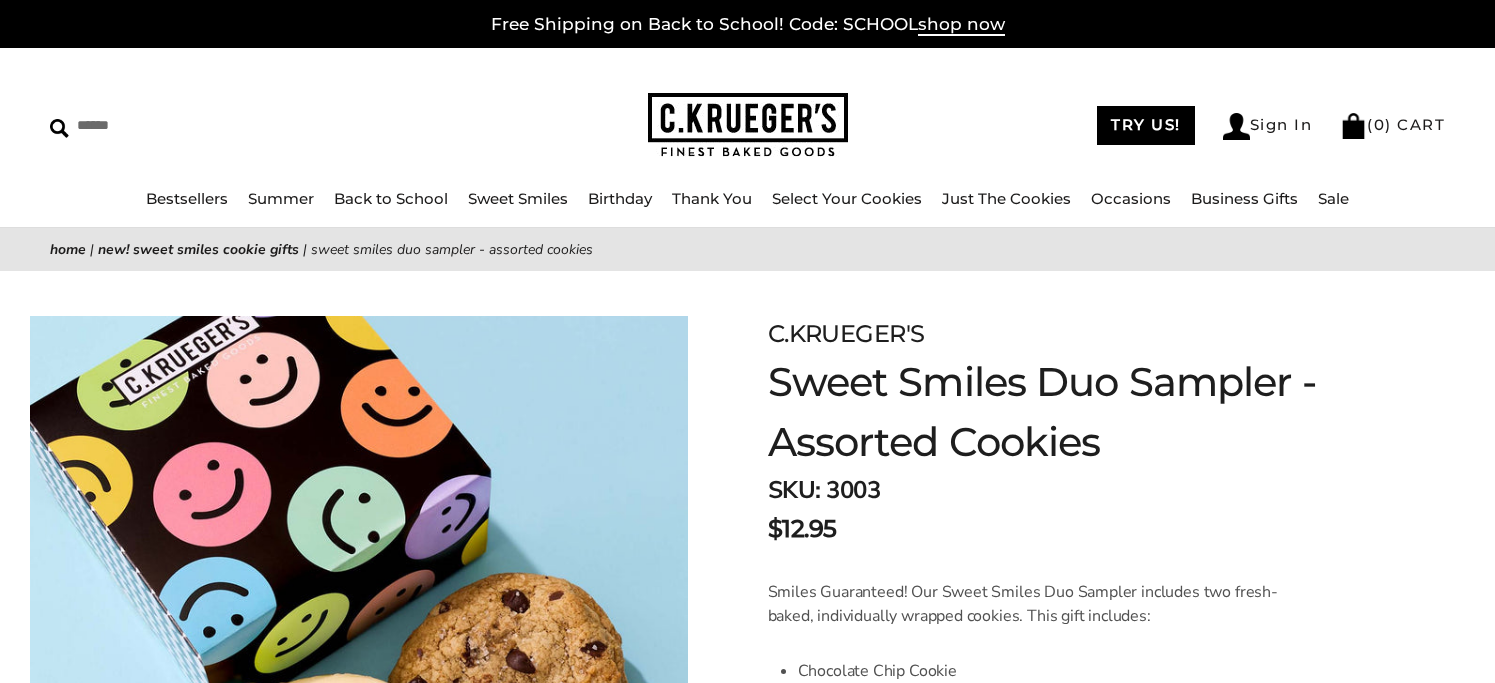 scroll, scrollTop: 0, scrollLeft: 0, axis: both 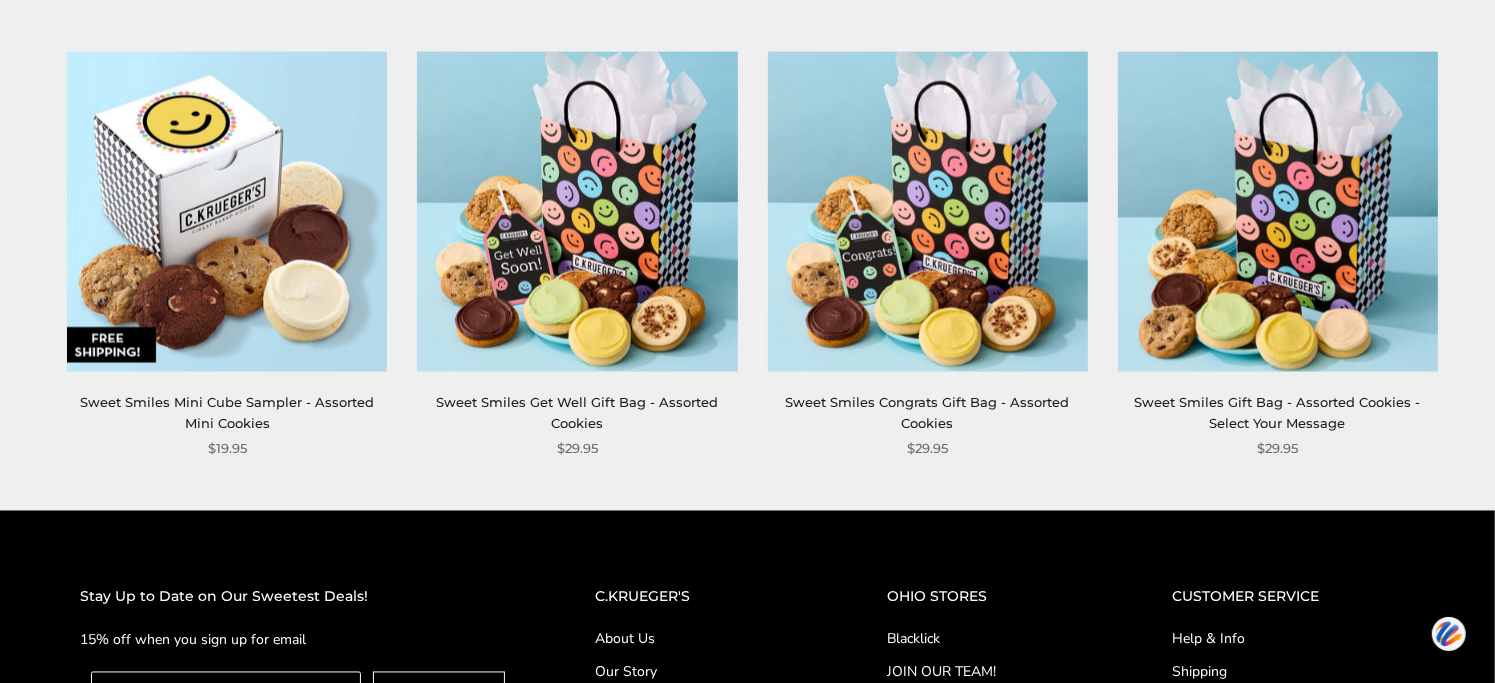 click at bounding box center [577, 212] 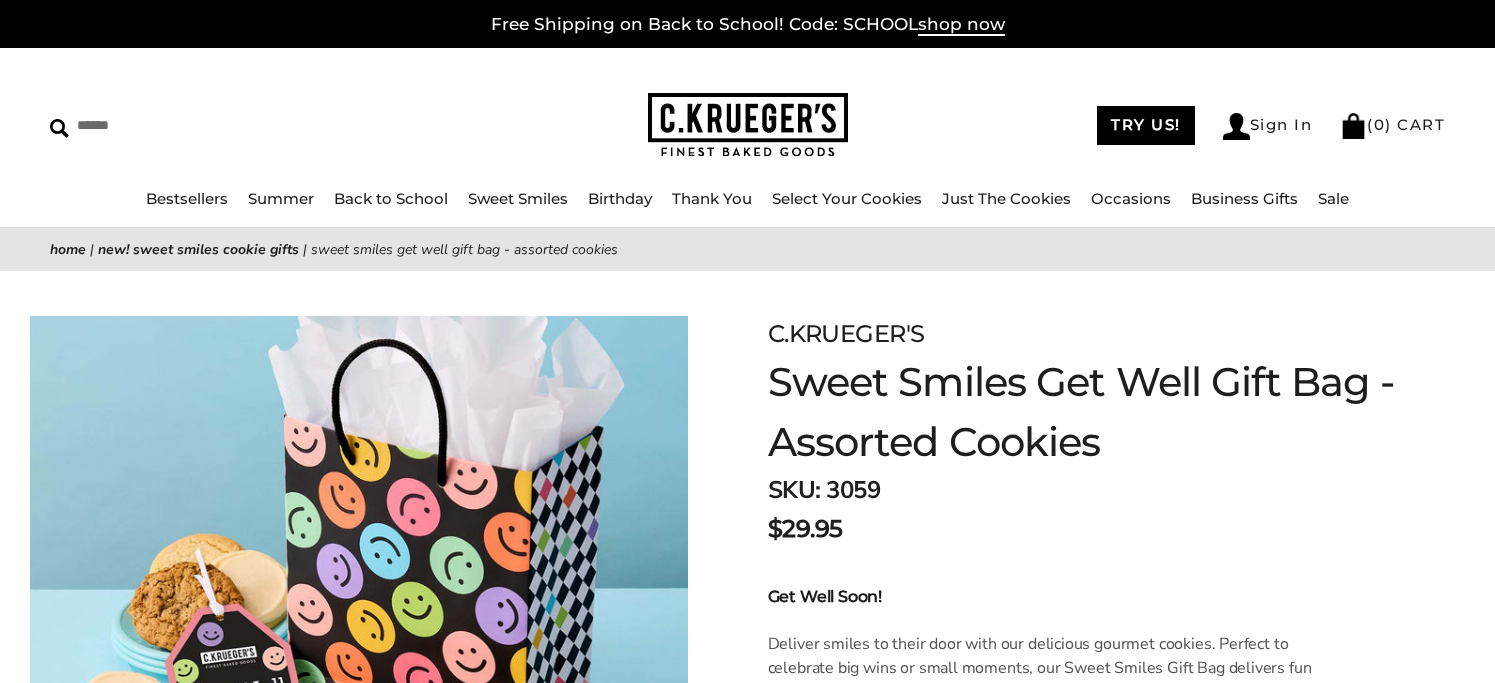 scroll, scrollTop: 0, scrollLeft: 0, axis: both 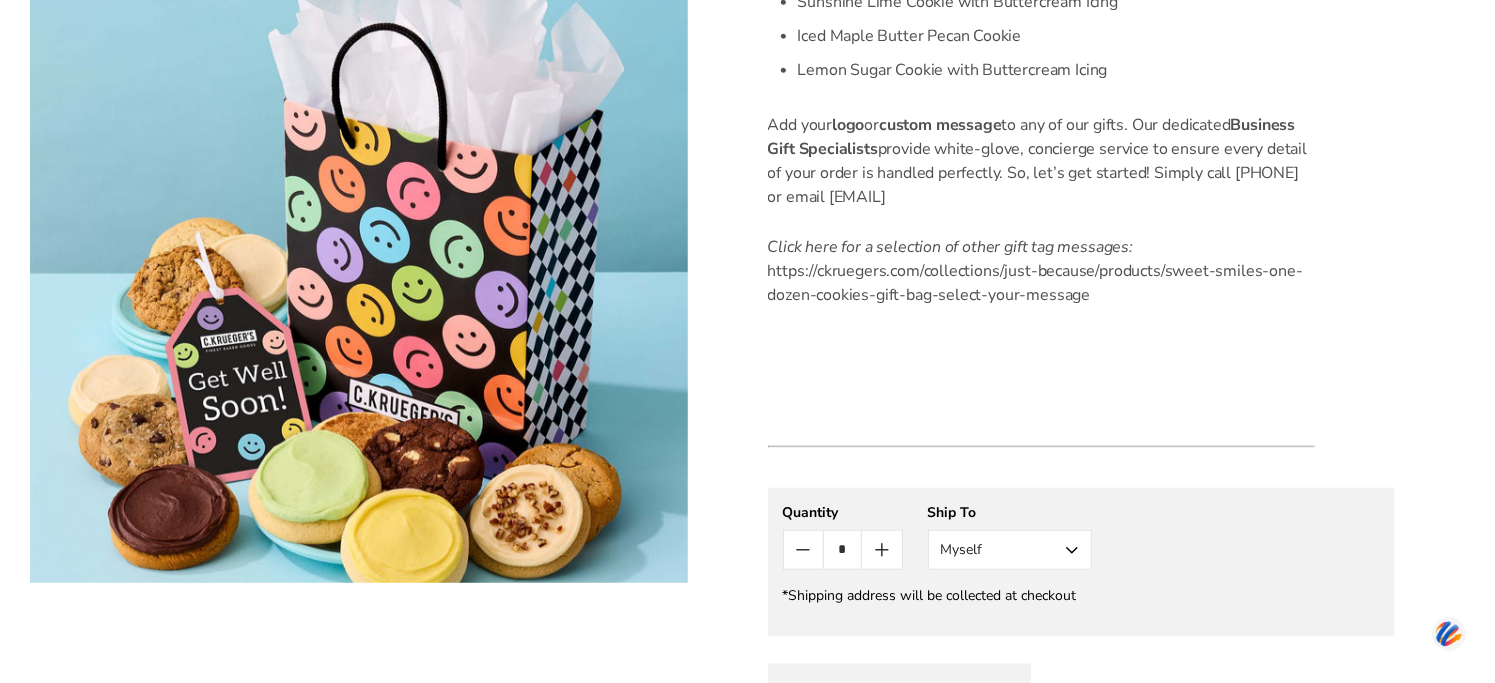 click on "Myself" at bounding box center [1010, 550] 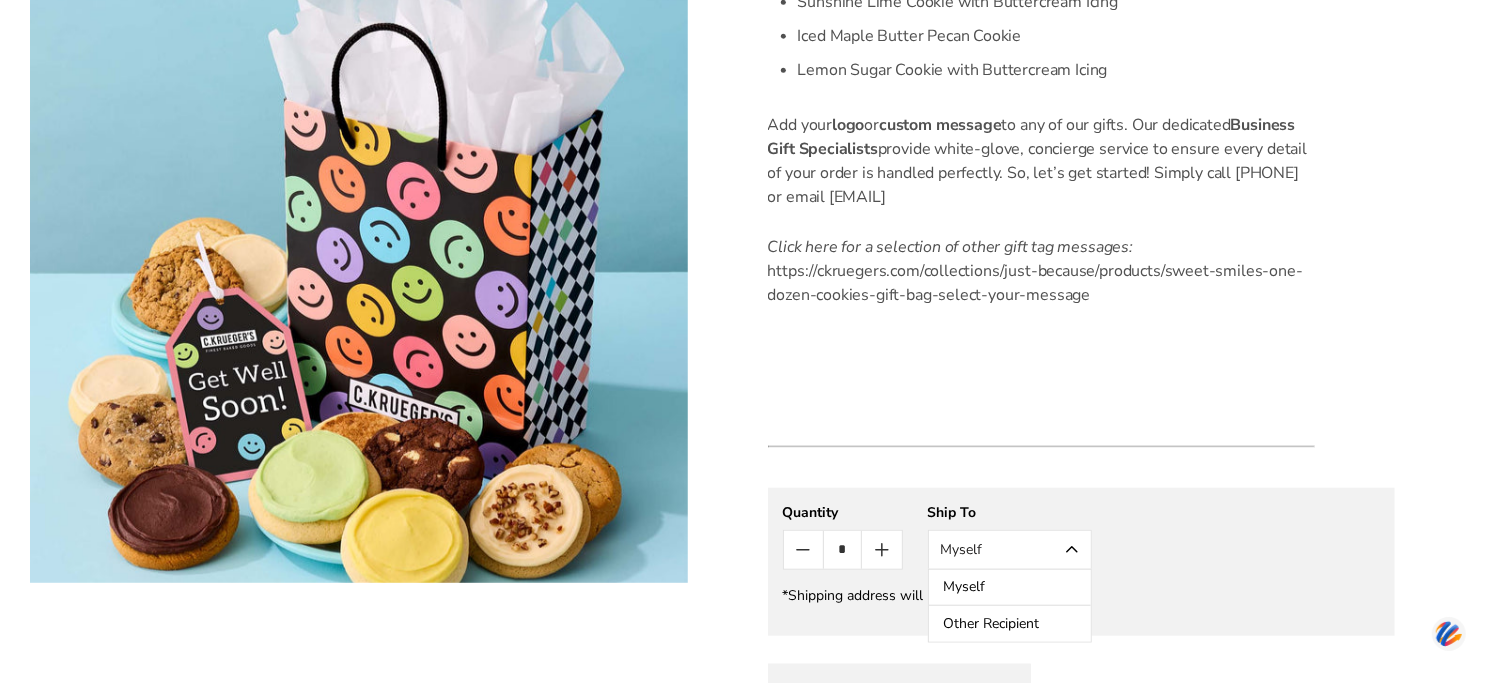 click on "Other Recipient" at bounding box center (1010, 624) 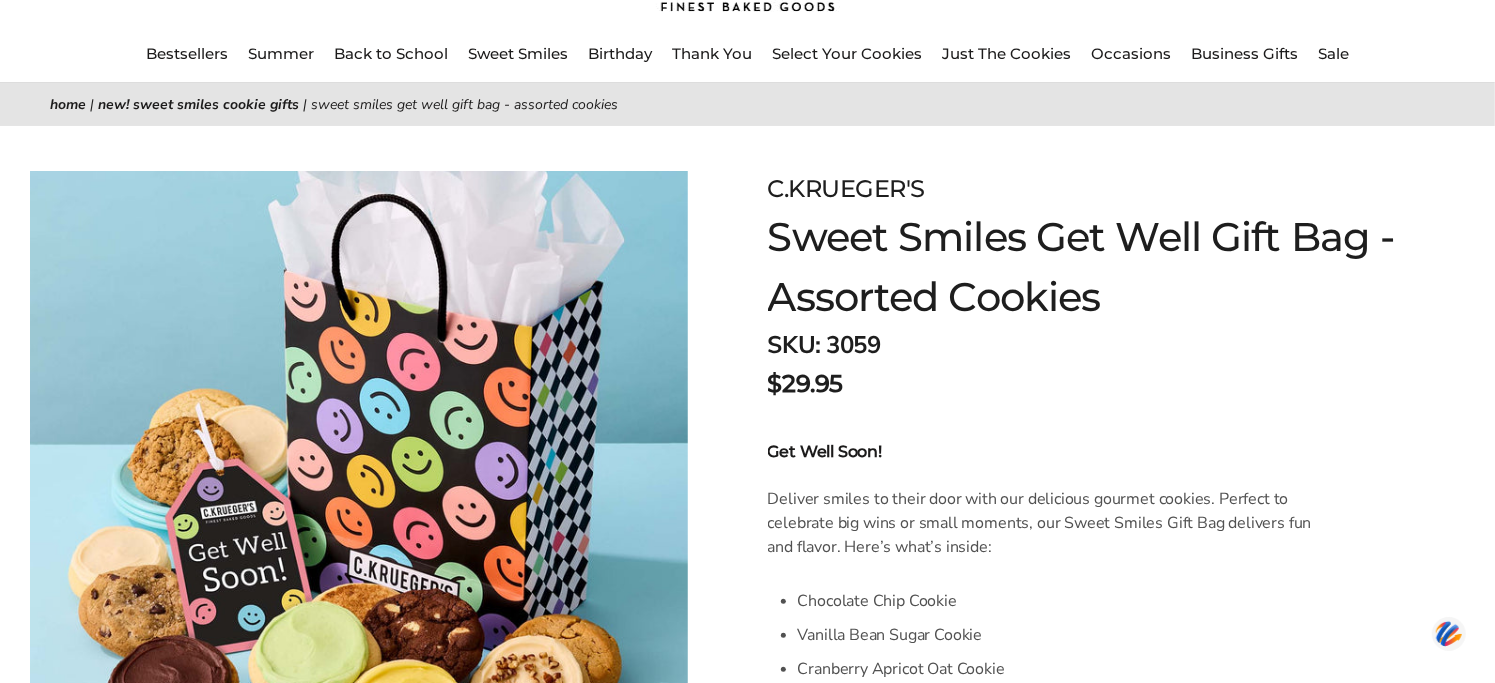 scroll, scrollTop: 157, scrollLeft: 0, axis: vertical 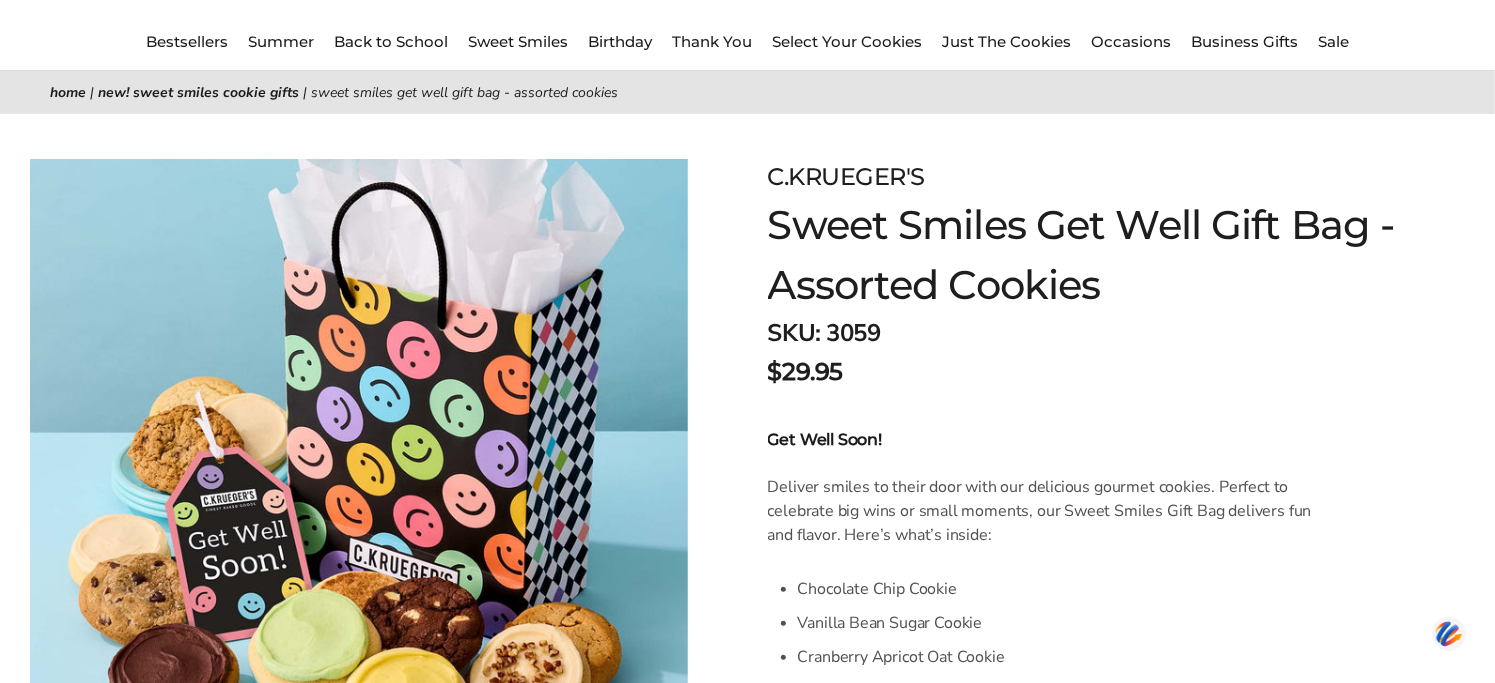 drag, startPoint x: 733, startPoint y: 467, endPoint x: 722, endPoint y: 473, distance: 12.529964 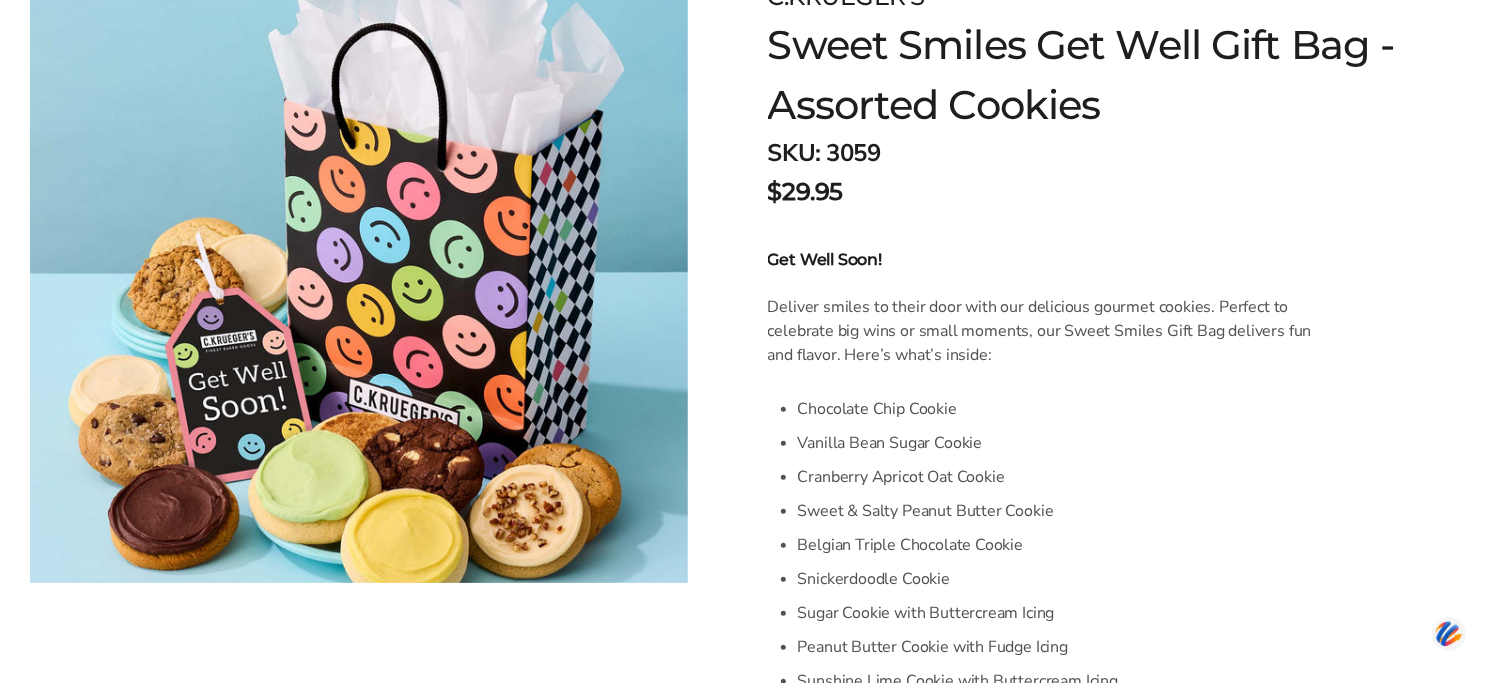scroll, scrollTop: 339, scrollLeft: 0, axis: vertical 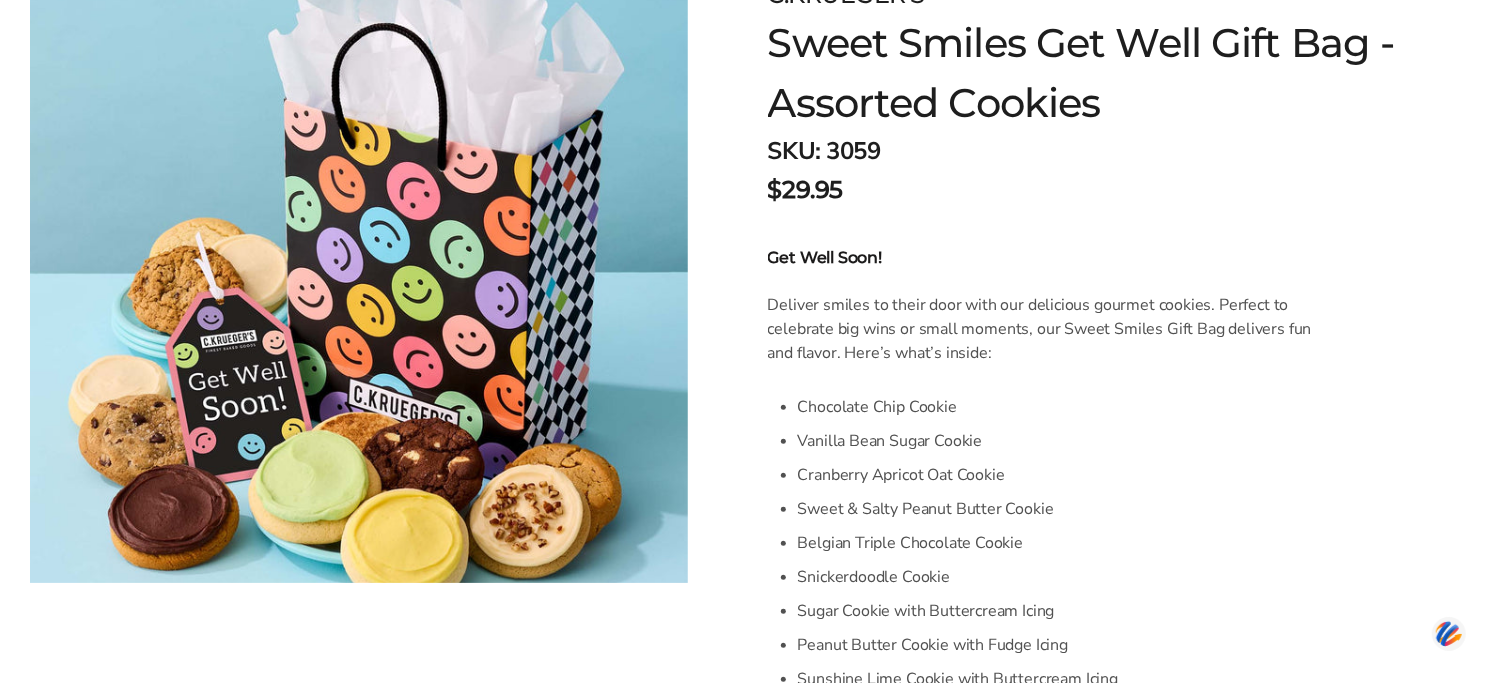 click on "Facebook
Pinterest
Twitter" at bounding box center (359, 269) 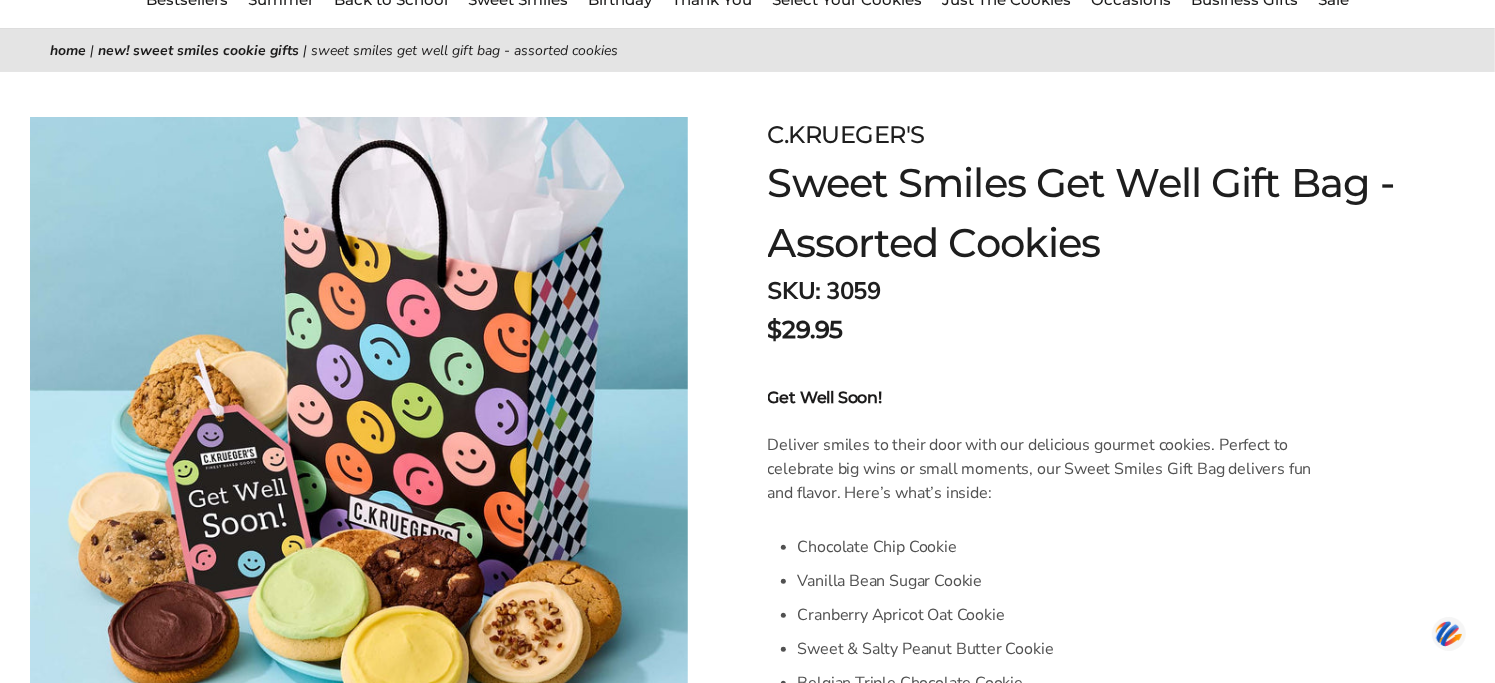 scroll, scrollTop: 0, scrollLeft: 0, axis: both 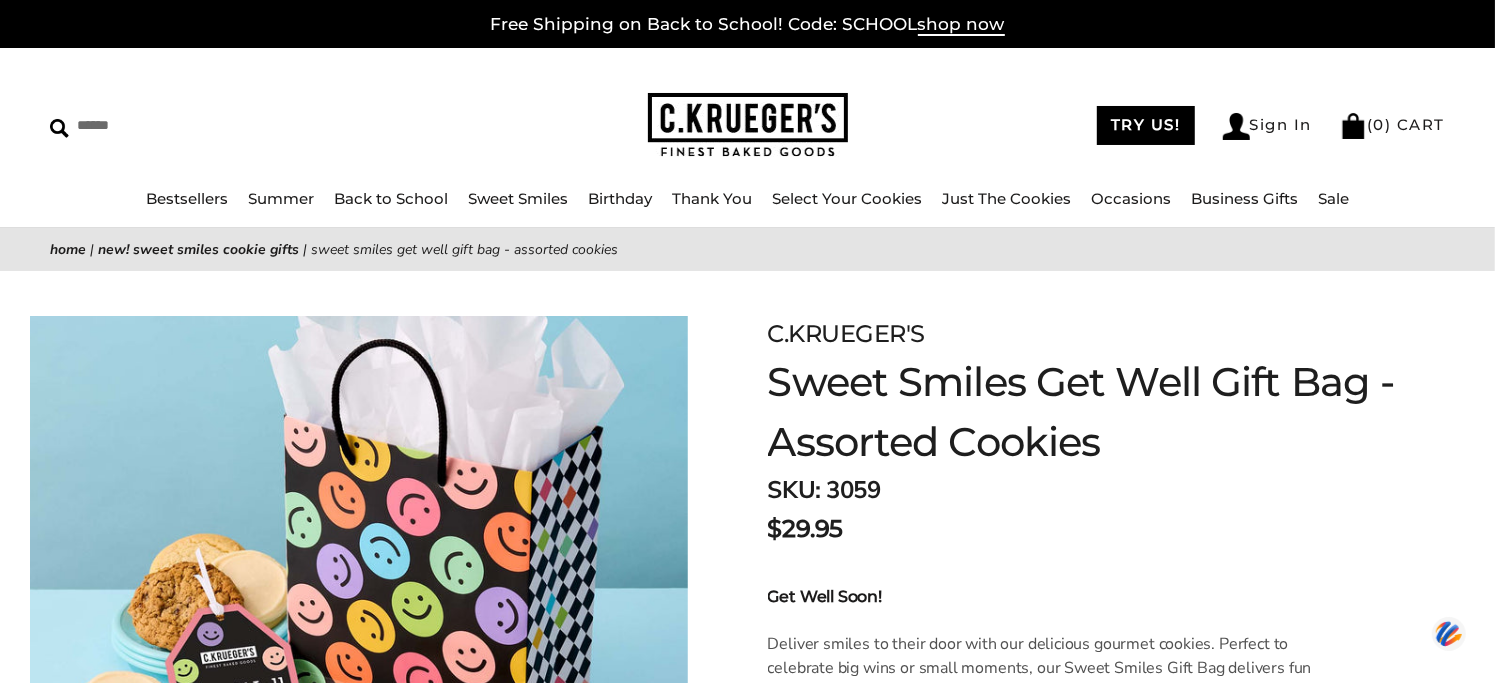 click on "C.KRUEGER'S
Sweet Smiles Get Well Gift Bag - Assorted Cookies
SKU:   3059
$29.95
/
Get Well Soon!
Deliver smiles to their door with our delicious gourmet cookies. Perfect to celebrate big wins or small moments, our Sweet Smiles Gift Bag delivers fun and flavor. Here’s what’s inside:
Chocolate Chip Cookie
Vanilla Bean Sugar Cookie
Cranberry Apricot Oat Cookie
Sweet & Salty Peanut Butter Cookie
Belgian Triple Chocolate Cookie
Snickerdoodle Cookie
Sugar Cookie with Buttercream Icing
Peanut Butter Cookie with Fudge Icing
Sunshine Lime Cookie with Buttercream Icing
Iced Maple Butter Pecan Cookie
Lemon Sugar Cookie with Buttercream Icing
Add your  logo  or  custom message" at bounding box center (1106, 1164) 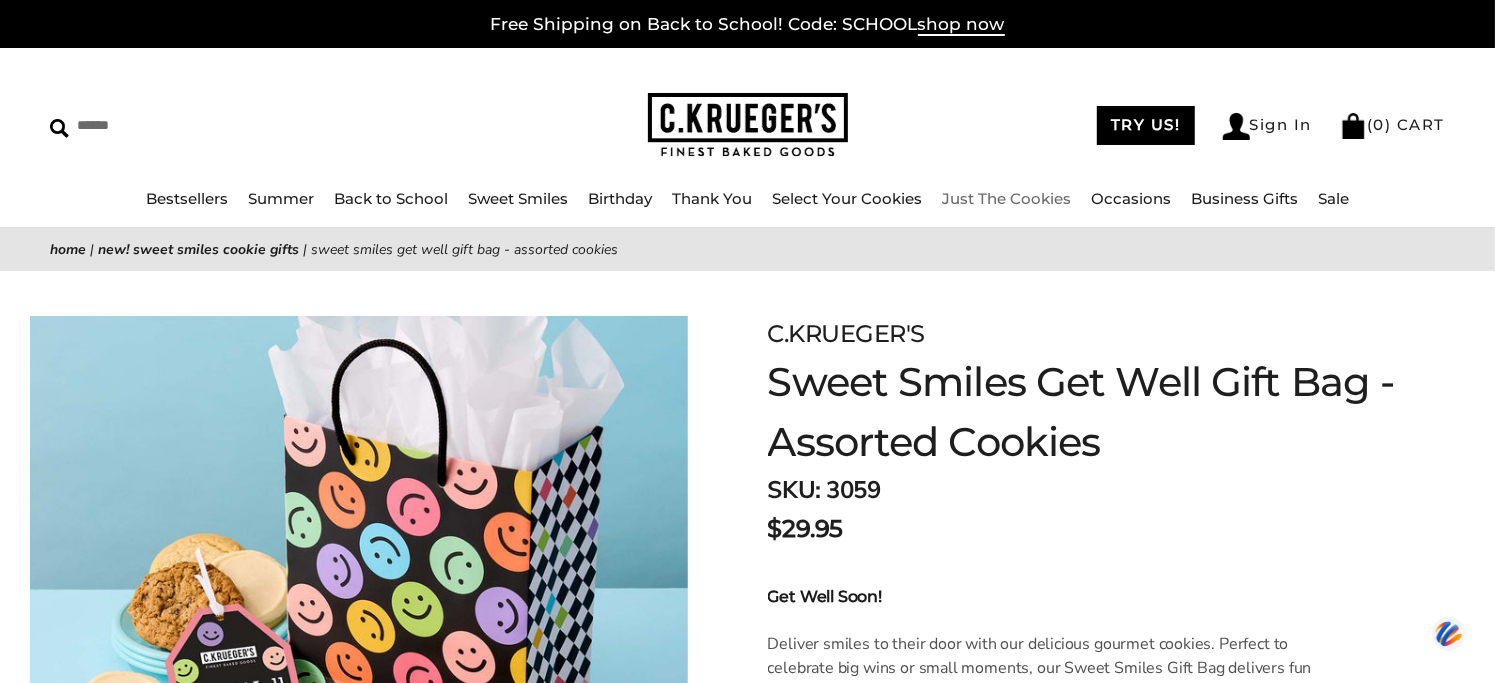 click on "Just The Cookies" at bounding box center (1006, 198) 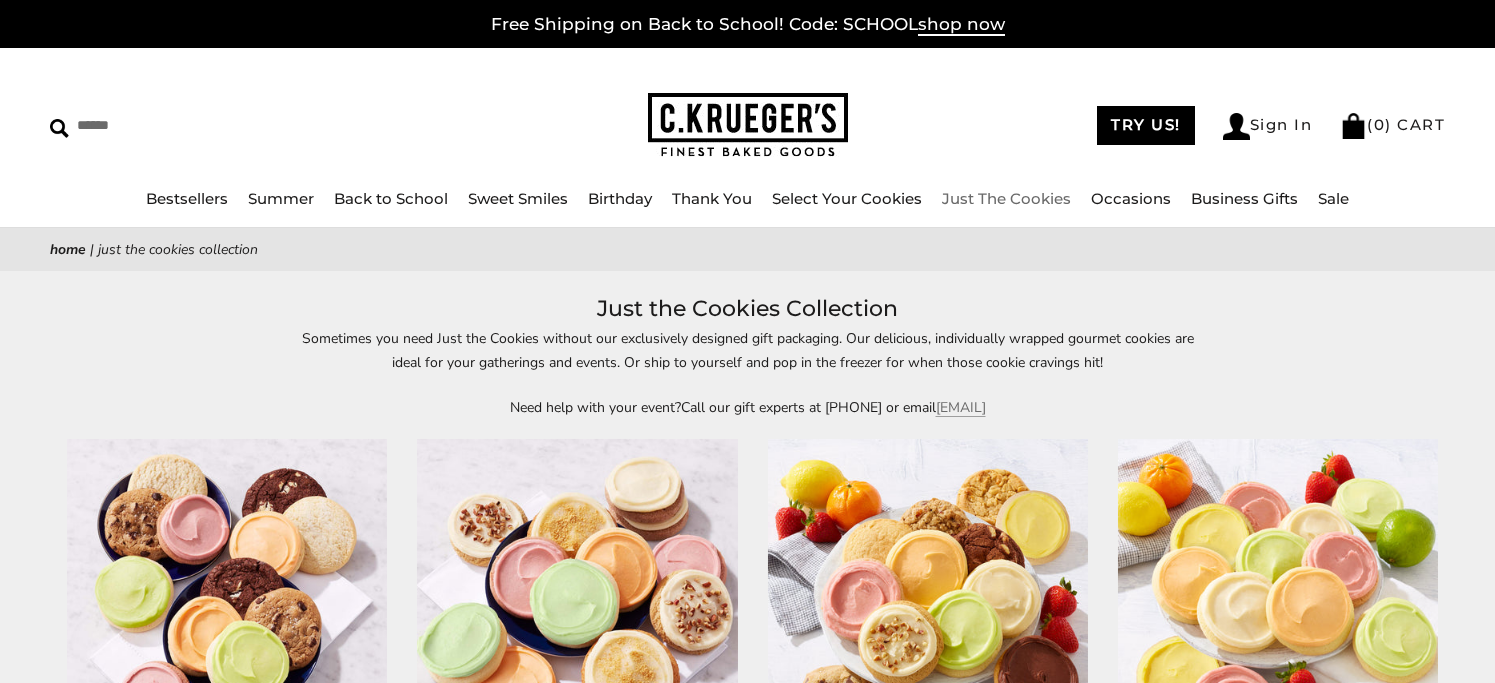 scroll, scrollTop: 0, scrollLeft: 0, axis: both 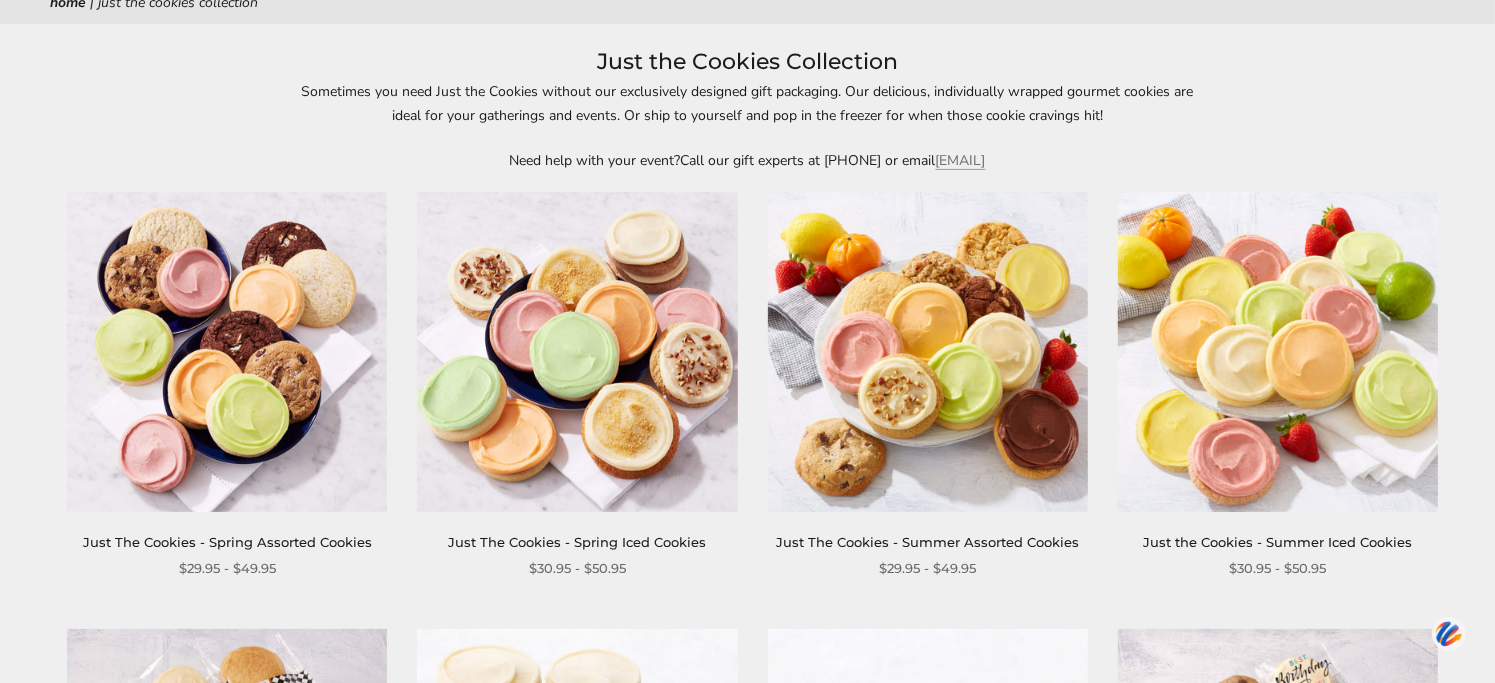 click on "**********" at bounding box center [737, 869] 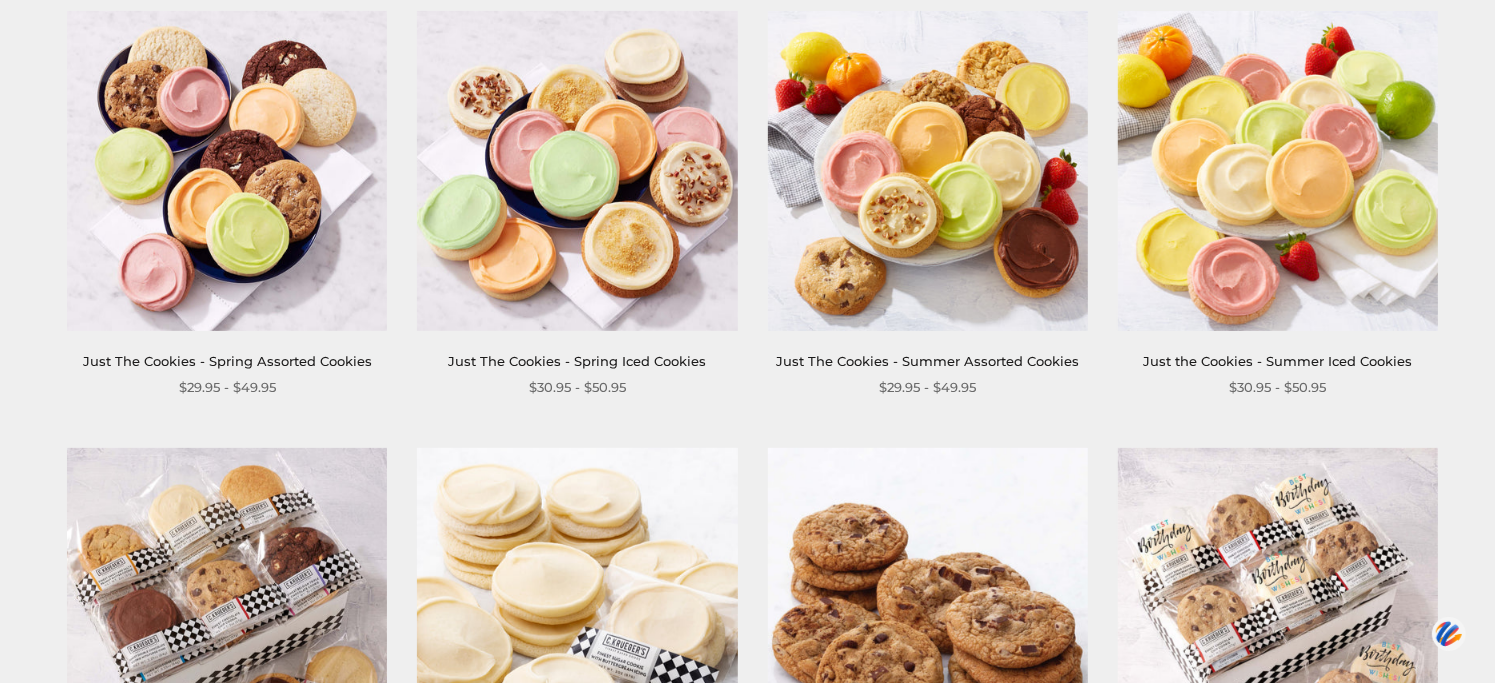 scroll, scrollTop: 430, scrollLeft: 0, axis: vertical 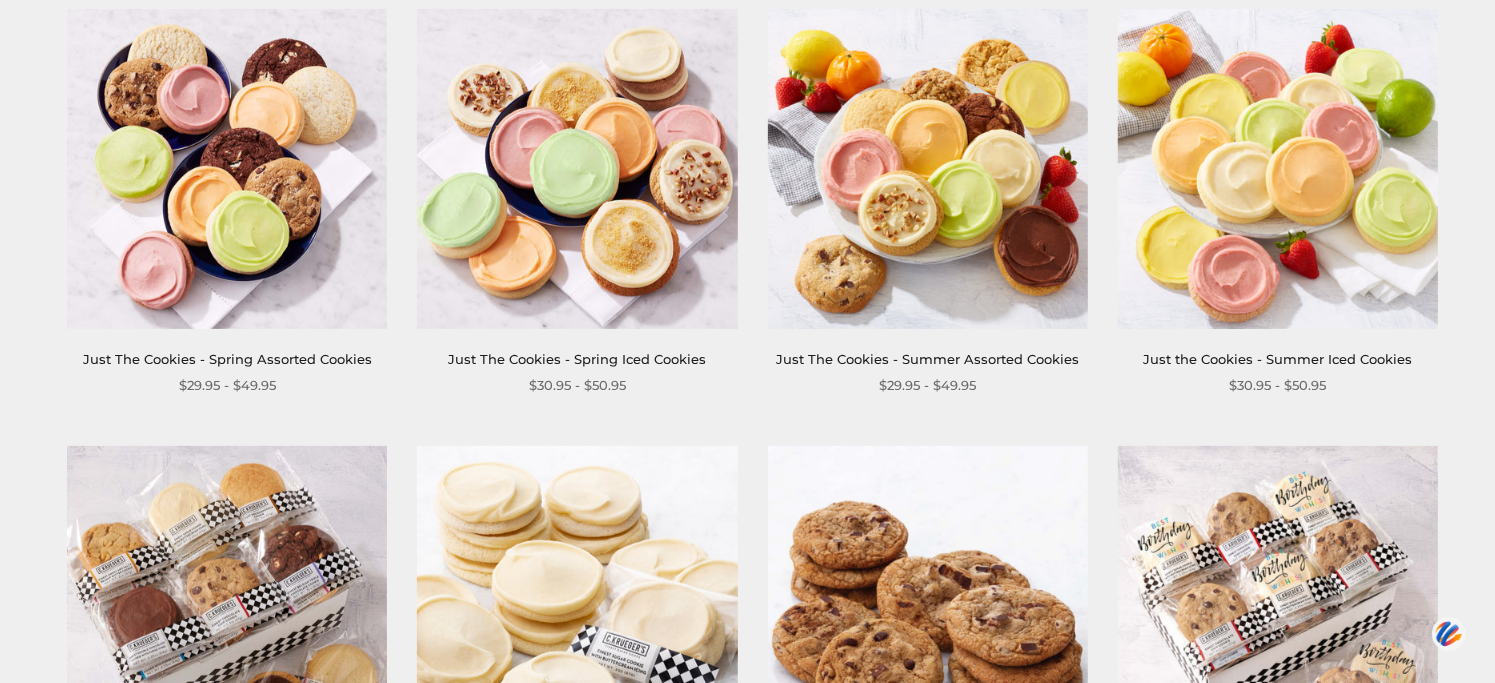 click at bounding box center [577, 606] 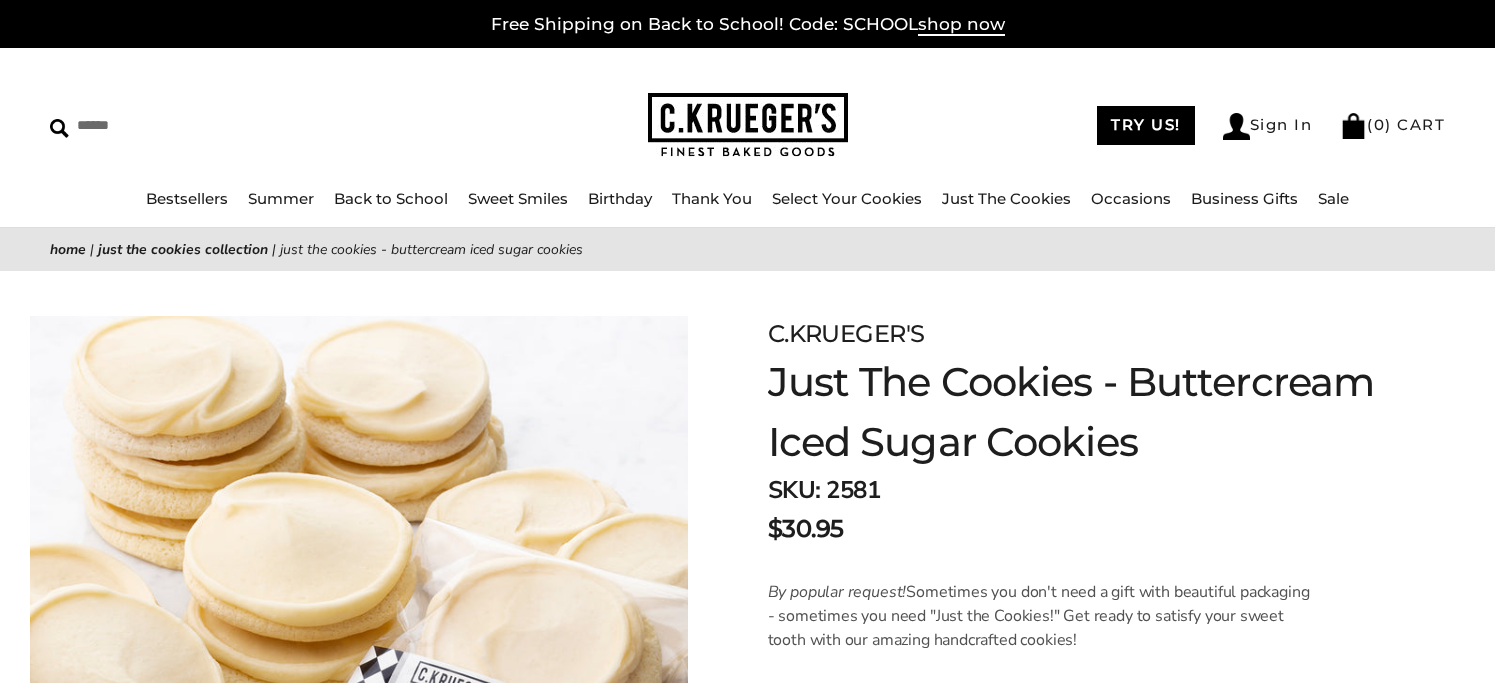 scroll, scrollTop: 0, scrollLeft: 0, axis: both 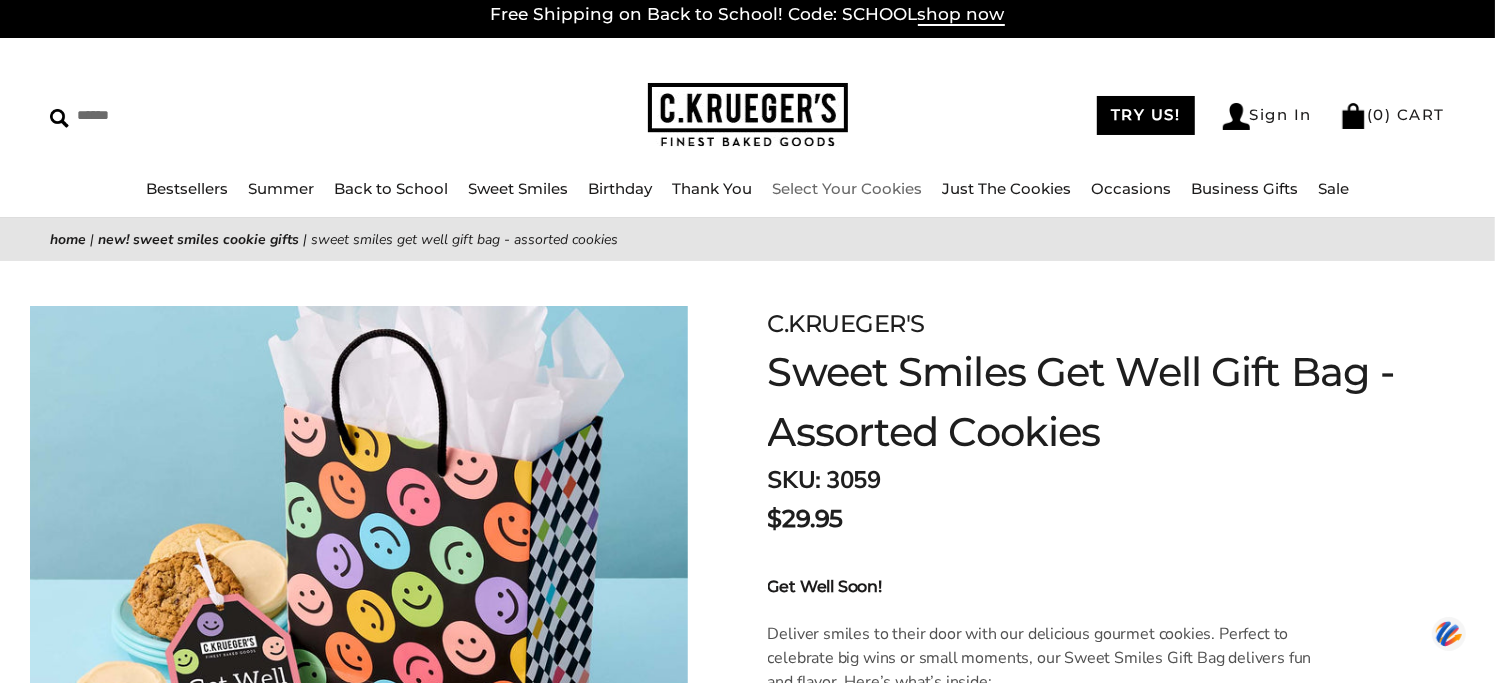 click on "Select Your Cookies" at bounding box center (847, 188) 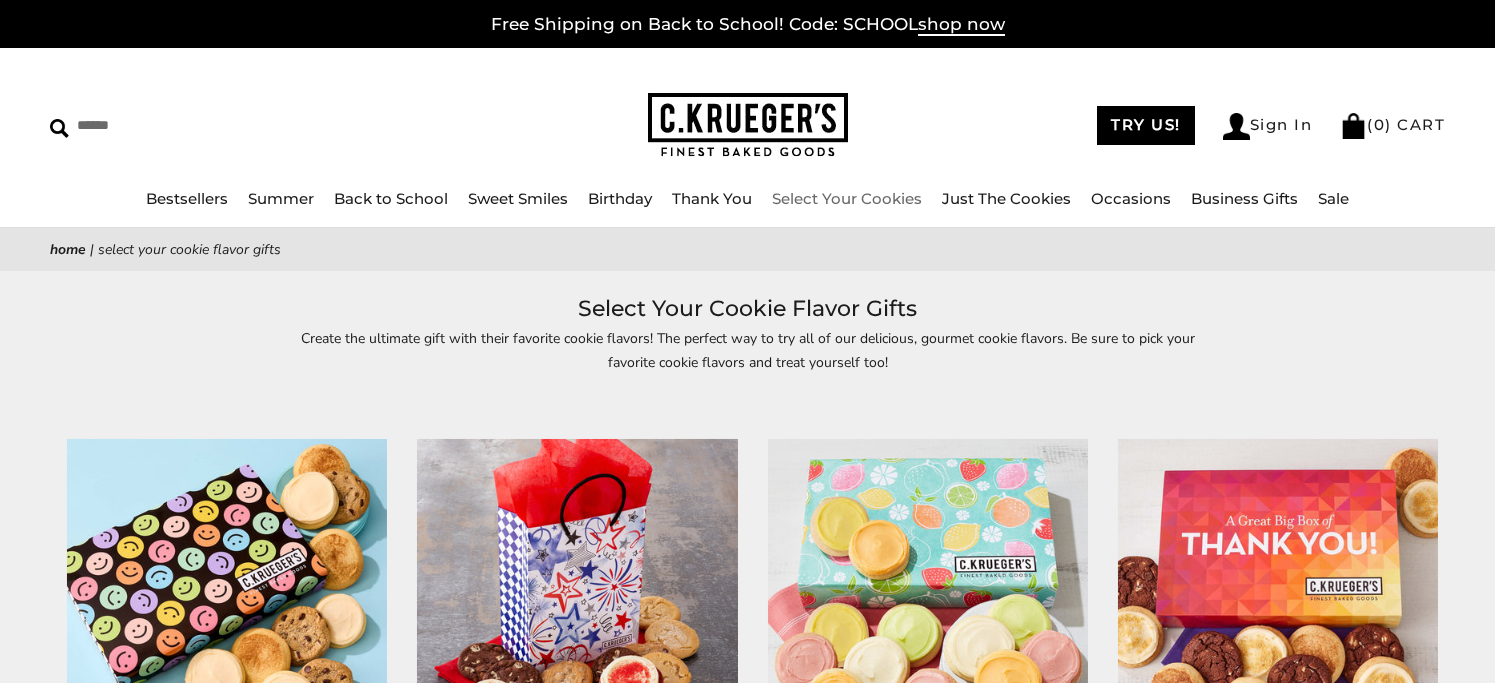 scroll, scrollTop: 0, scrollLeft: 0, axis: both 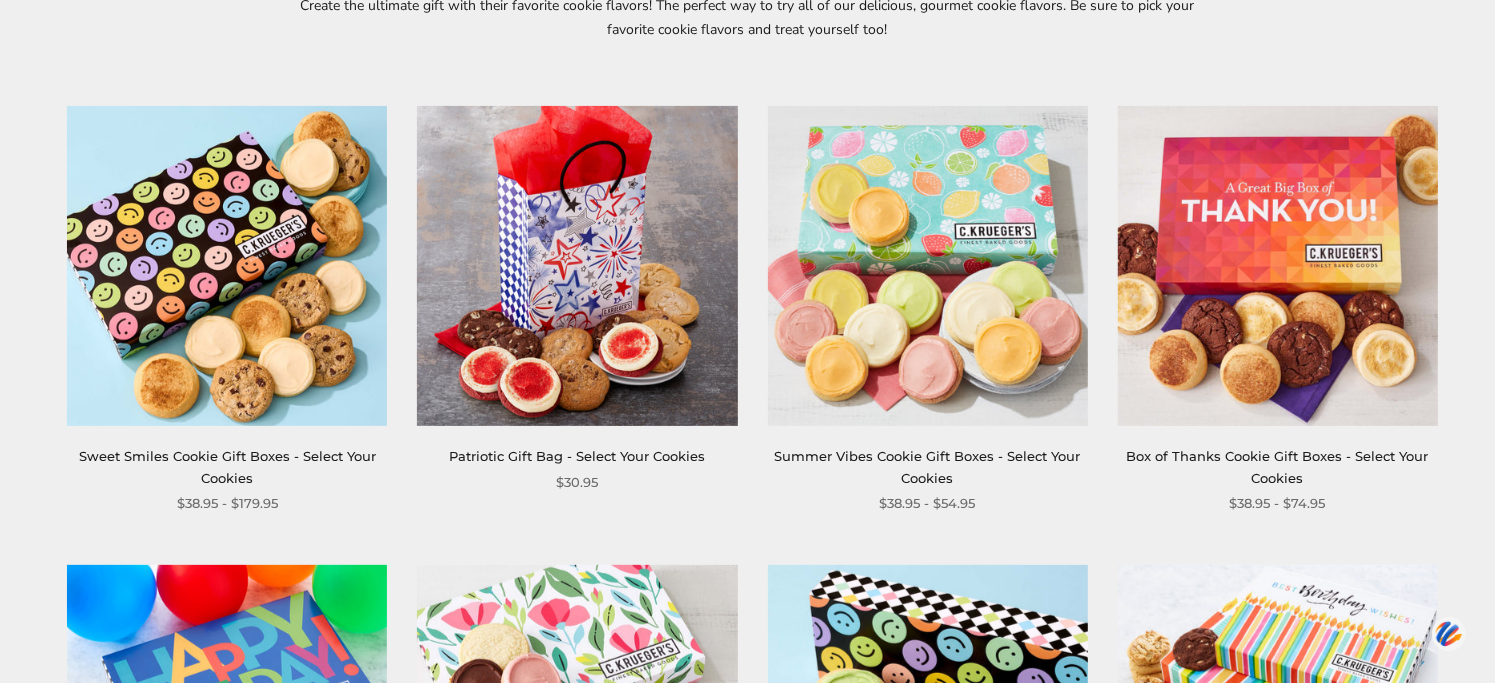 click on "**********" at bounding box center (913, 310) 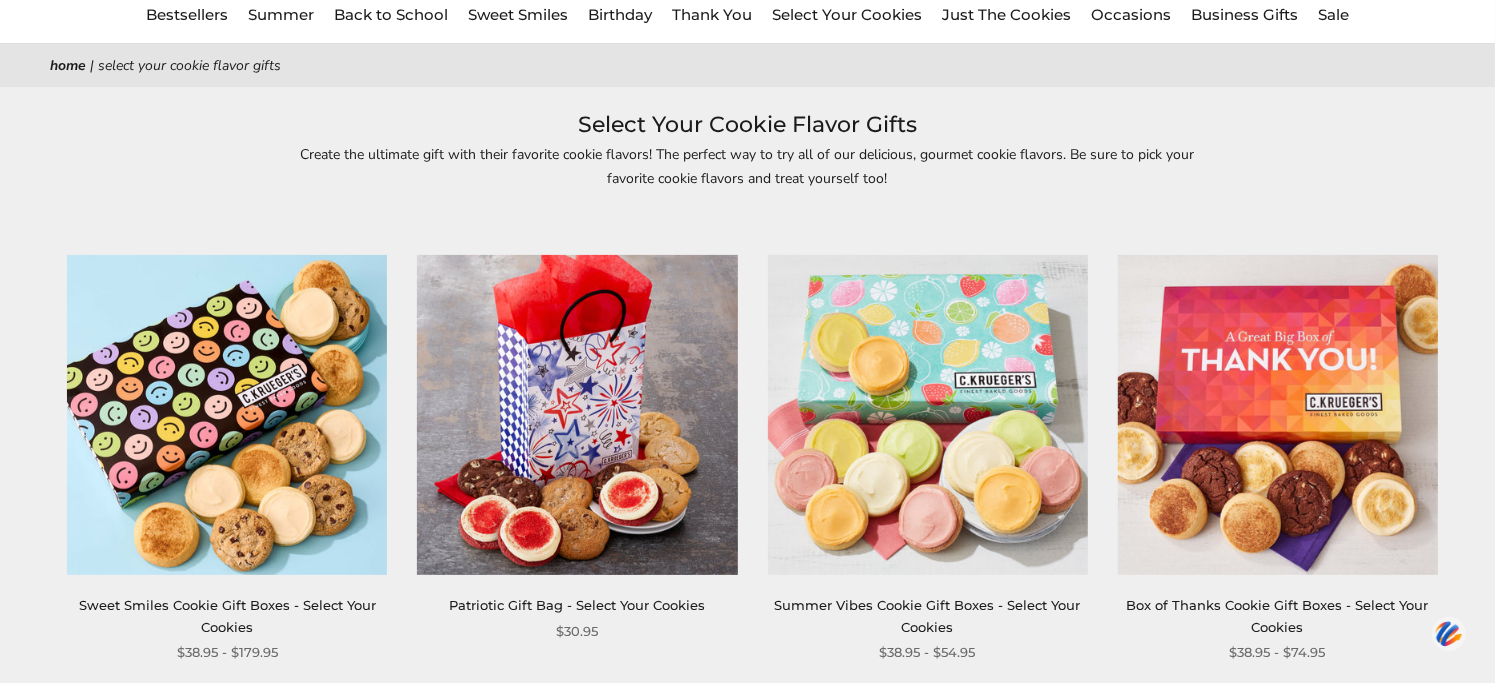 scroll, scrollTop: 0, scrollLeft: 0, axis: both 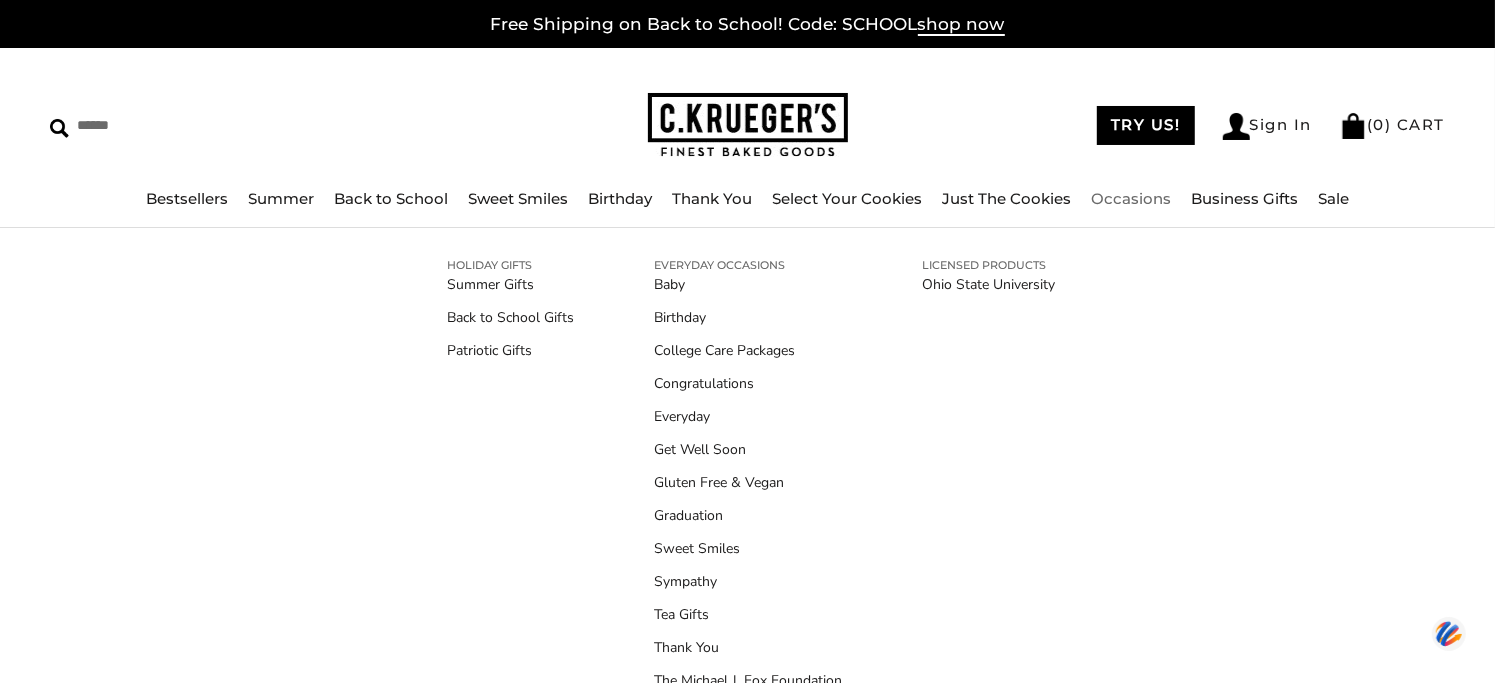 click on "Occasions" at bounding box center (1131, 198) 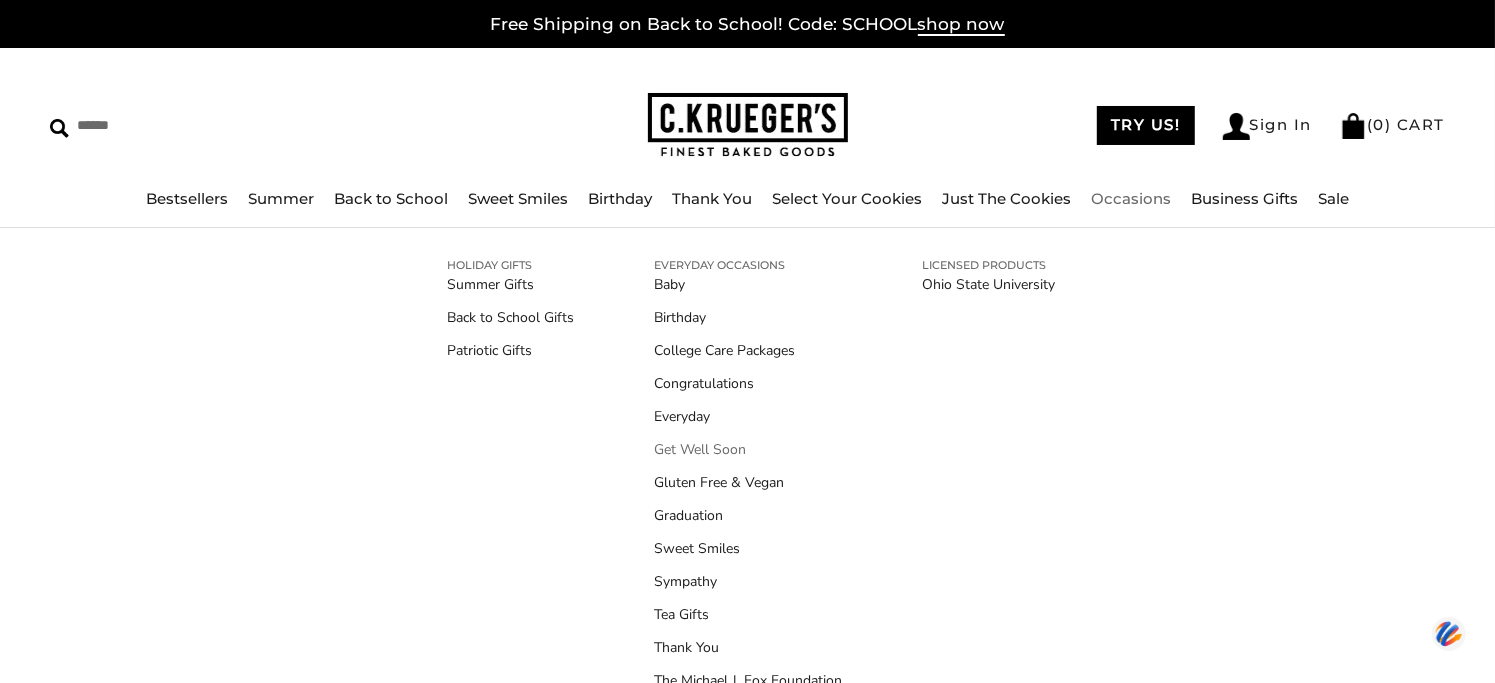 click on "Get Well Soon" at bounding box center (749, 449) 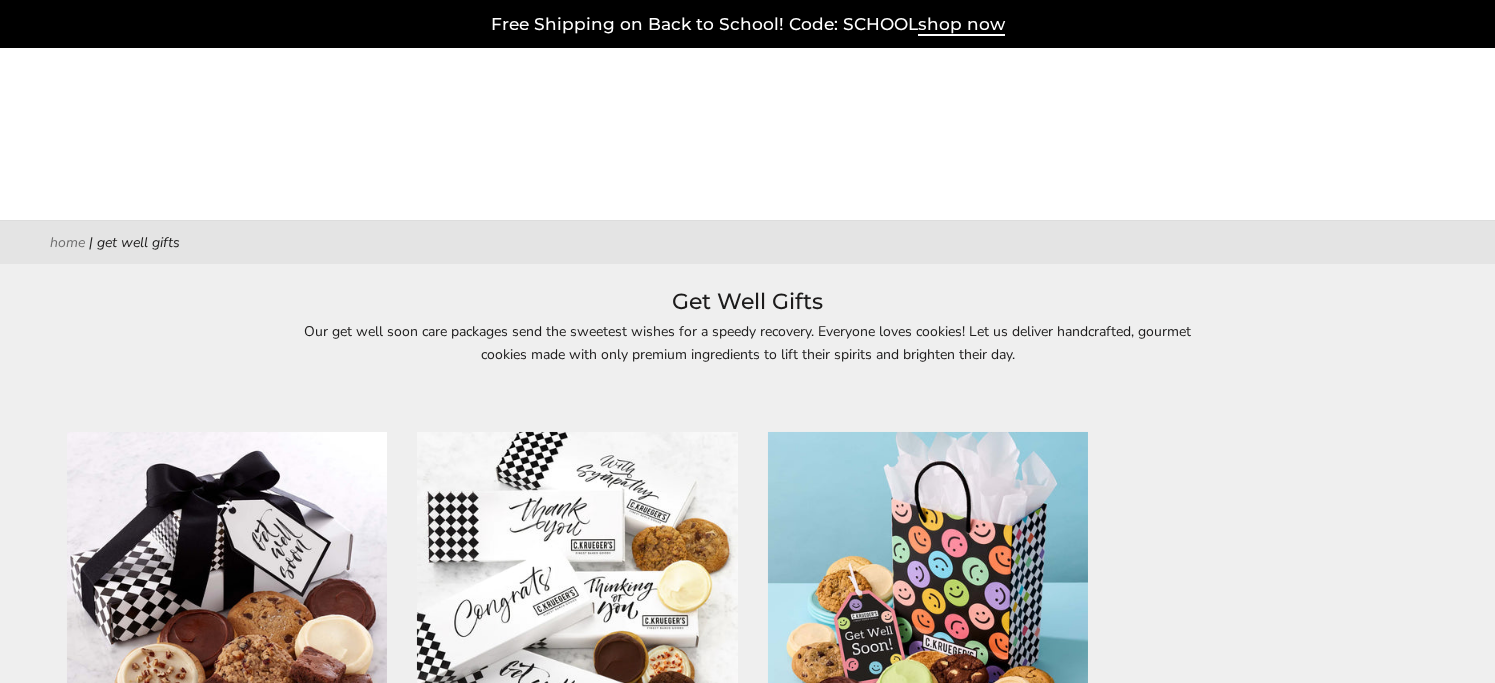scroll, scrollTop: 0, scrollLeft: 0, axis: both 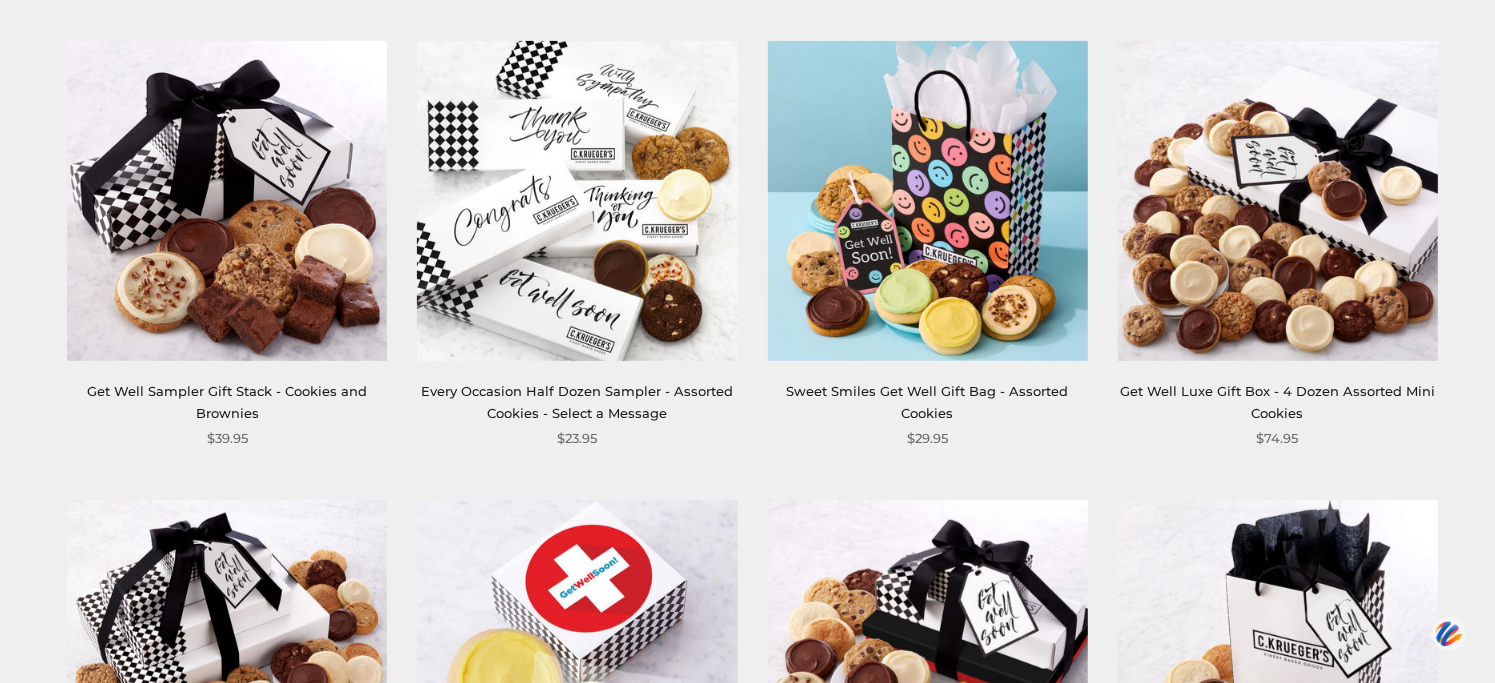click at bounding box center (577, 201) 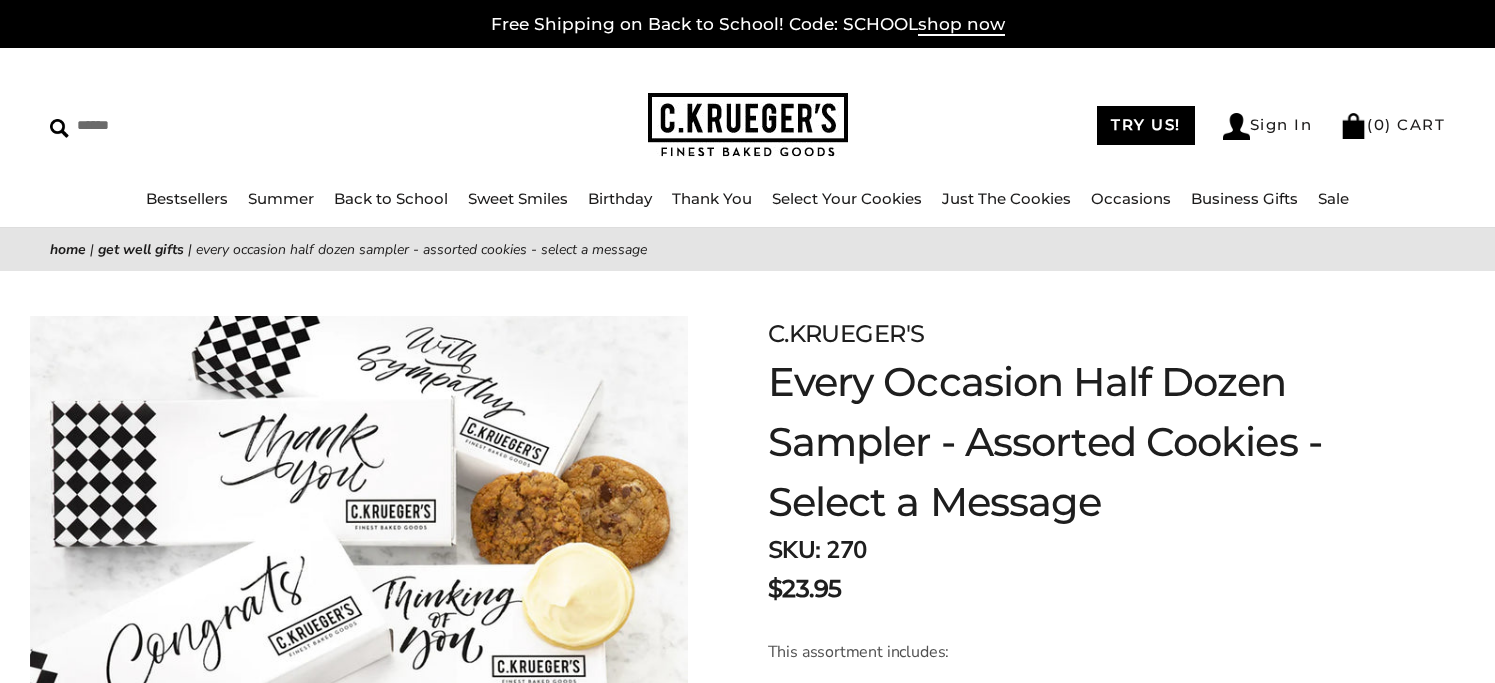 scroll, scrollTop: 0, scrollLeft: 0, axis: both 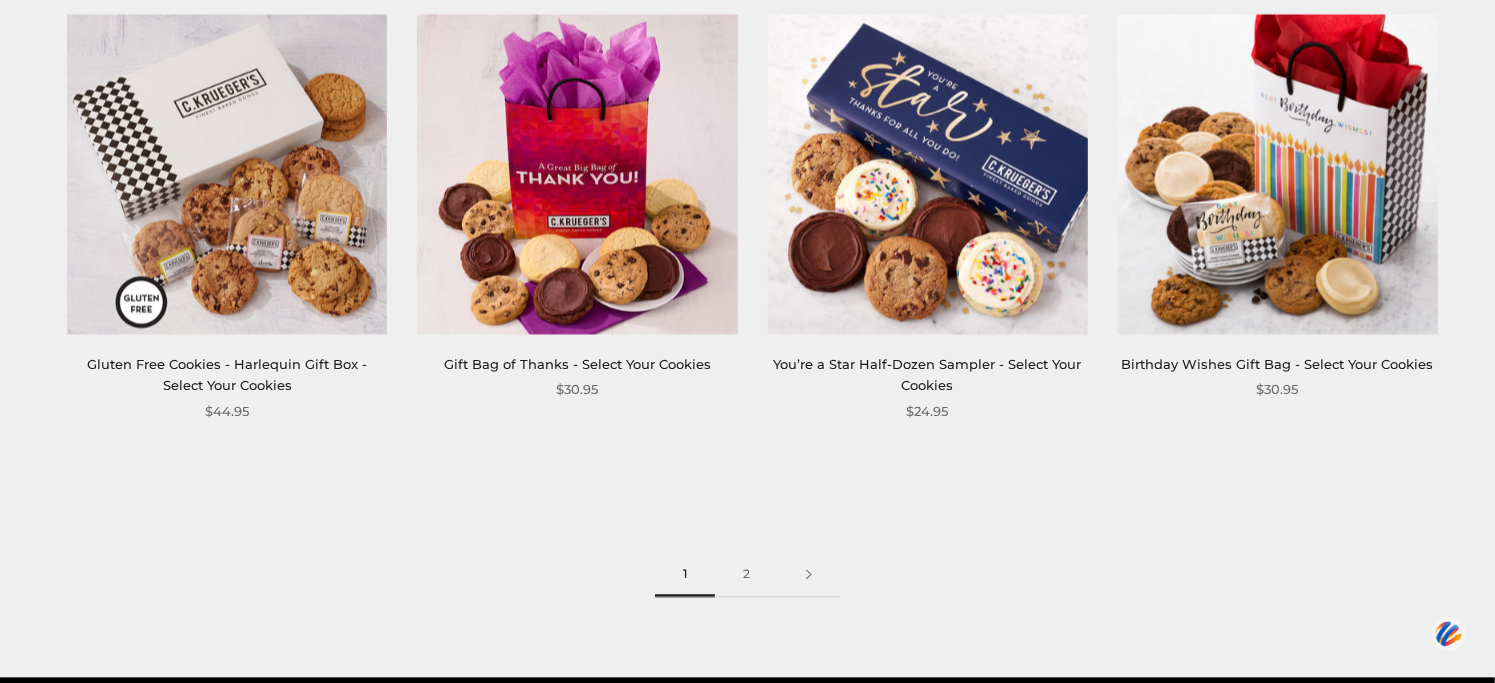 click at bounding box center [1278, 174] 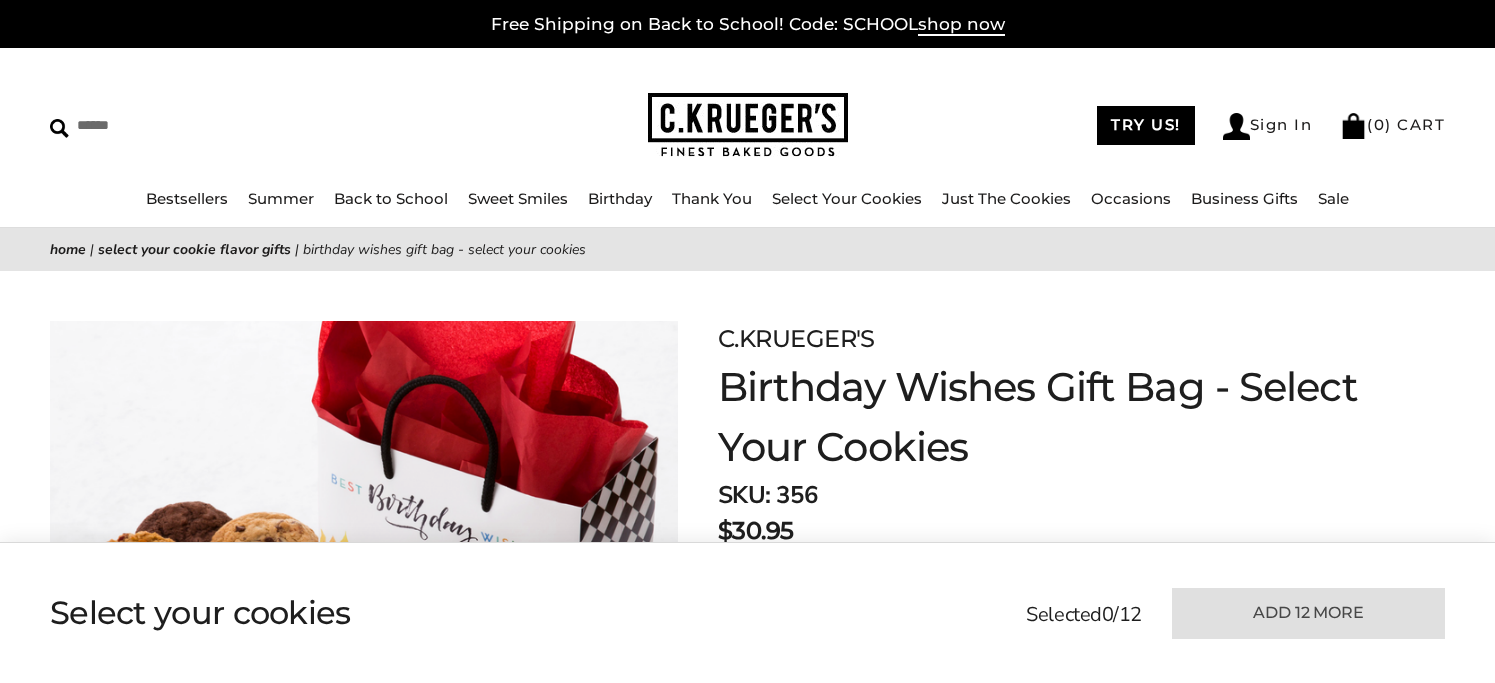scroll, scrollTop: 0, scrollLeft: 0, axis: both 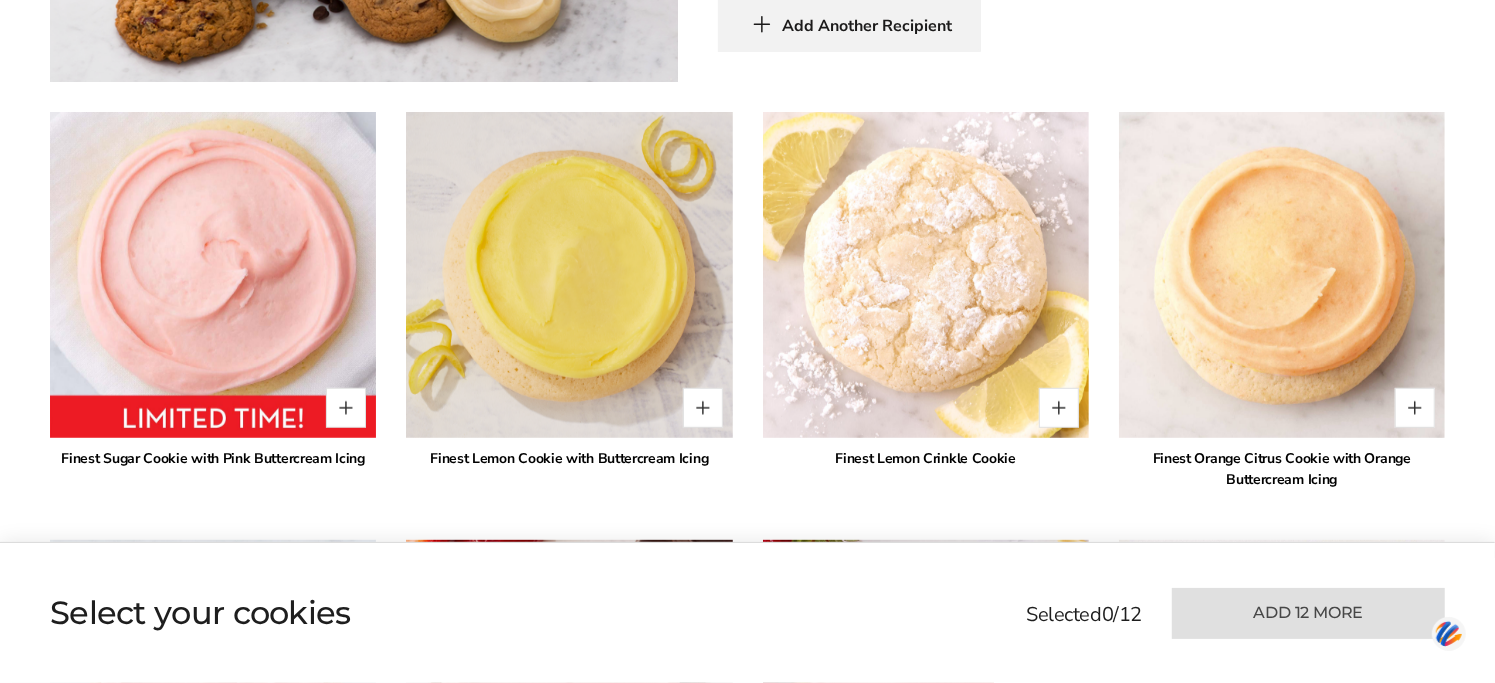 click on "Finest Lemon Cookie with Buttercream Icing" at bounding box center [569, 458] 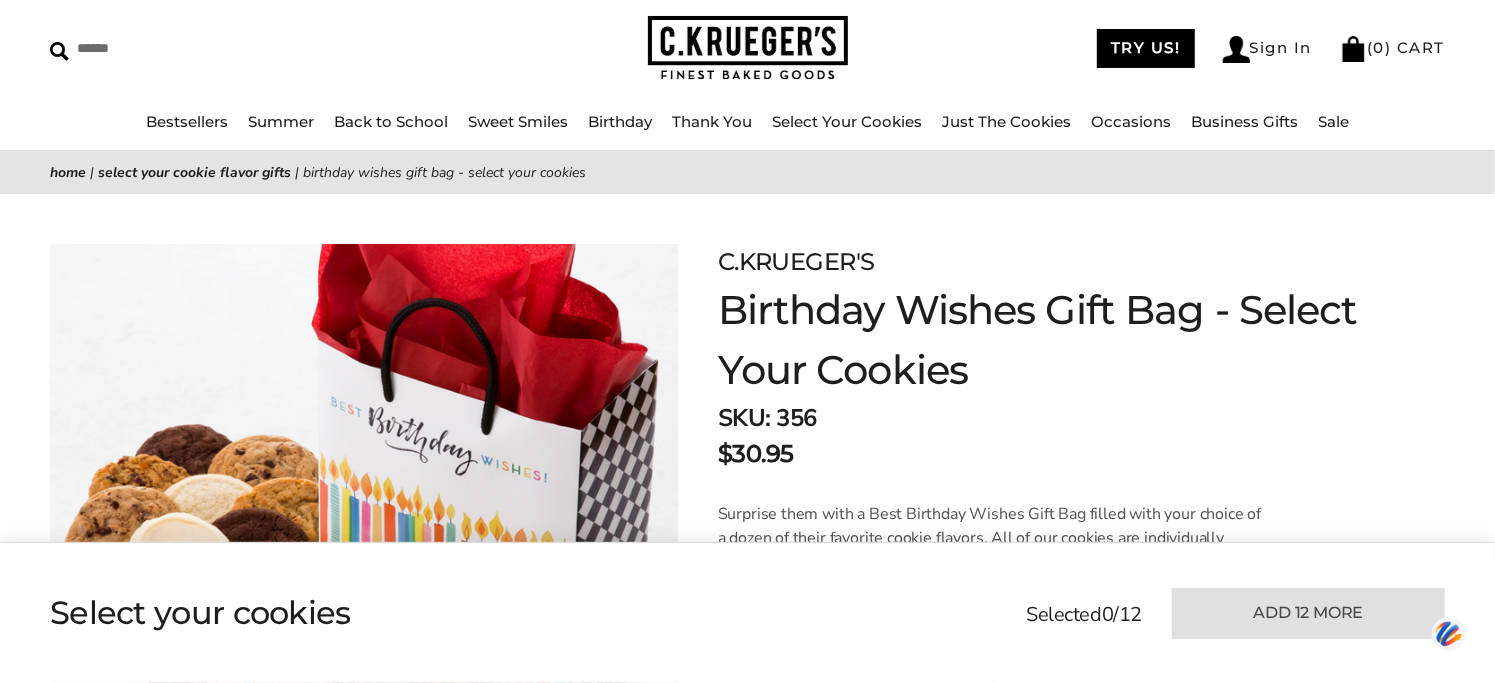 scroll, scrollTop: 0, scrollLeft: 0, axis: both 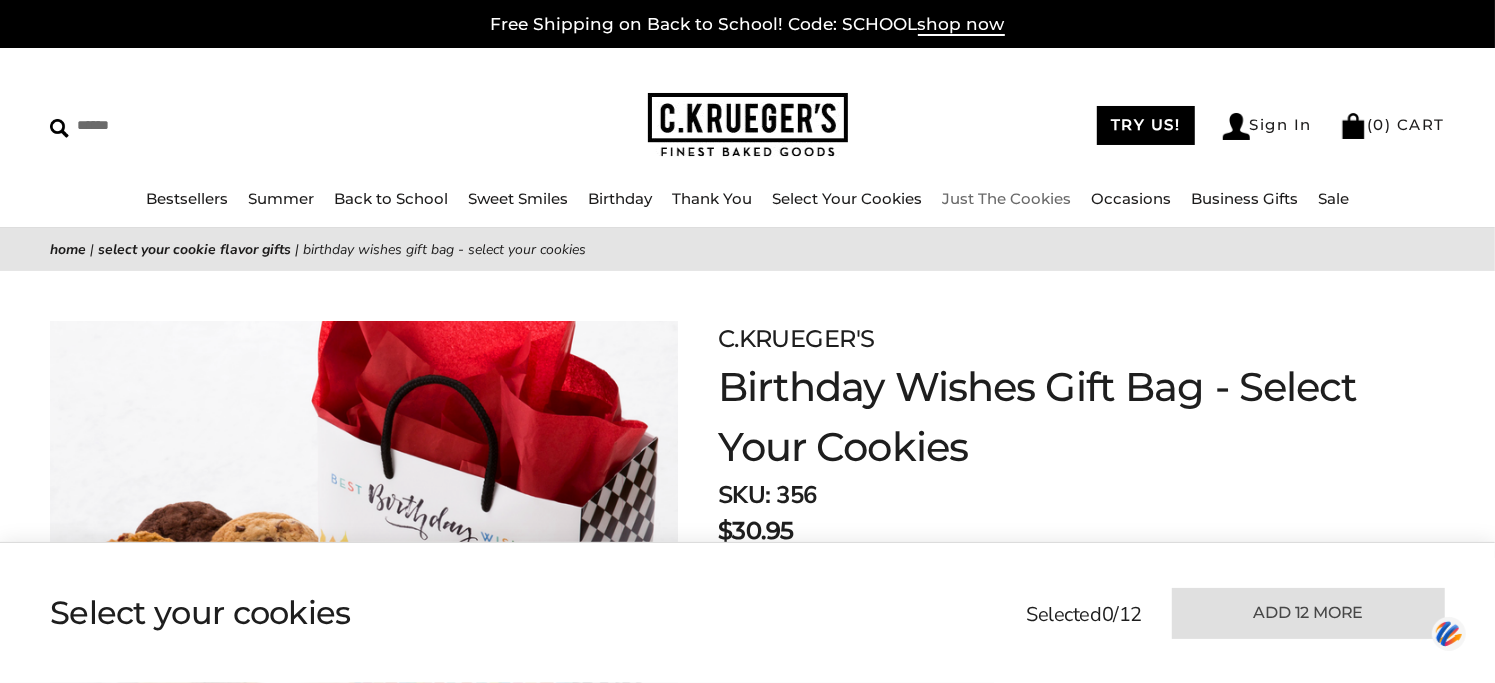 click on "Just The Cookies" at bounding box center (1006, 198) 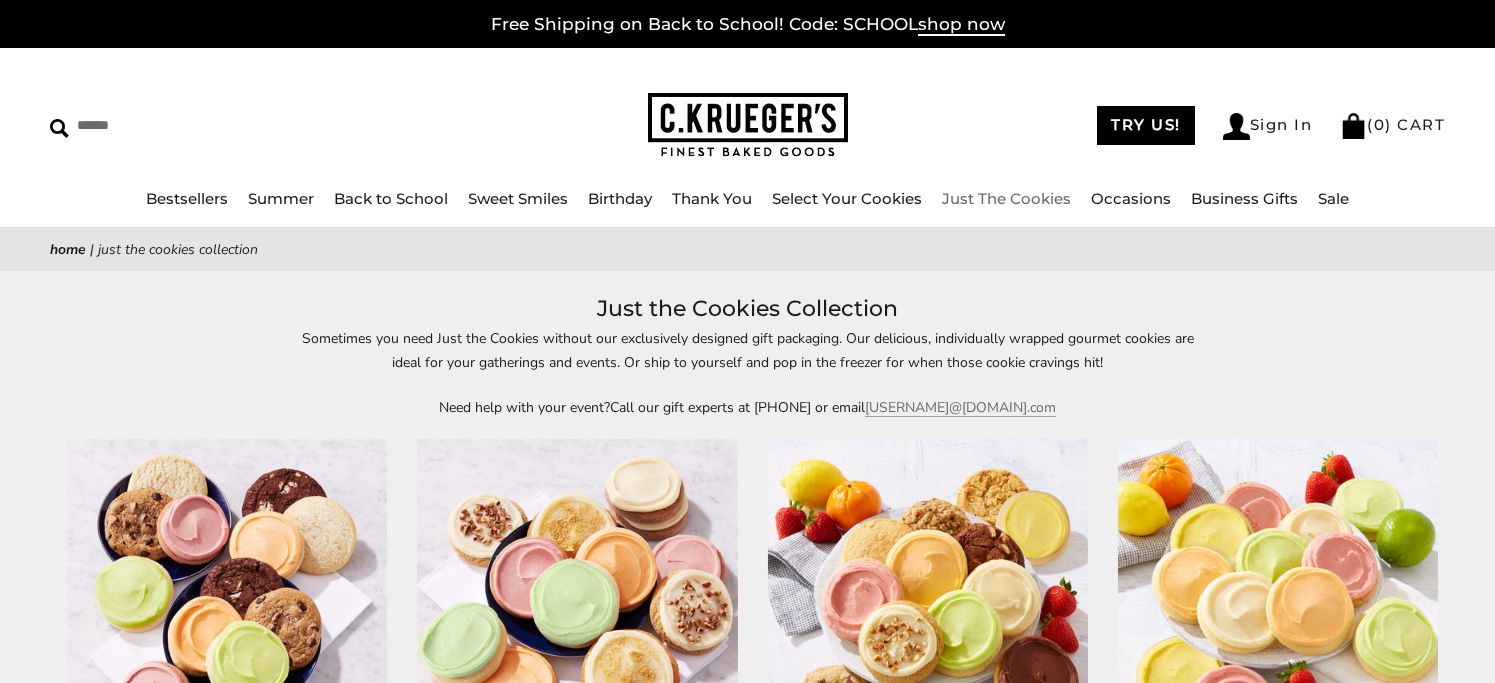 scroll, scrollTop: 0, scrollLeft: 0, axis: both 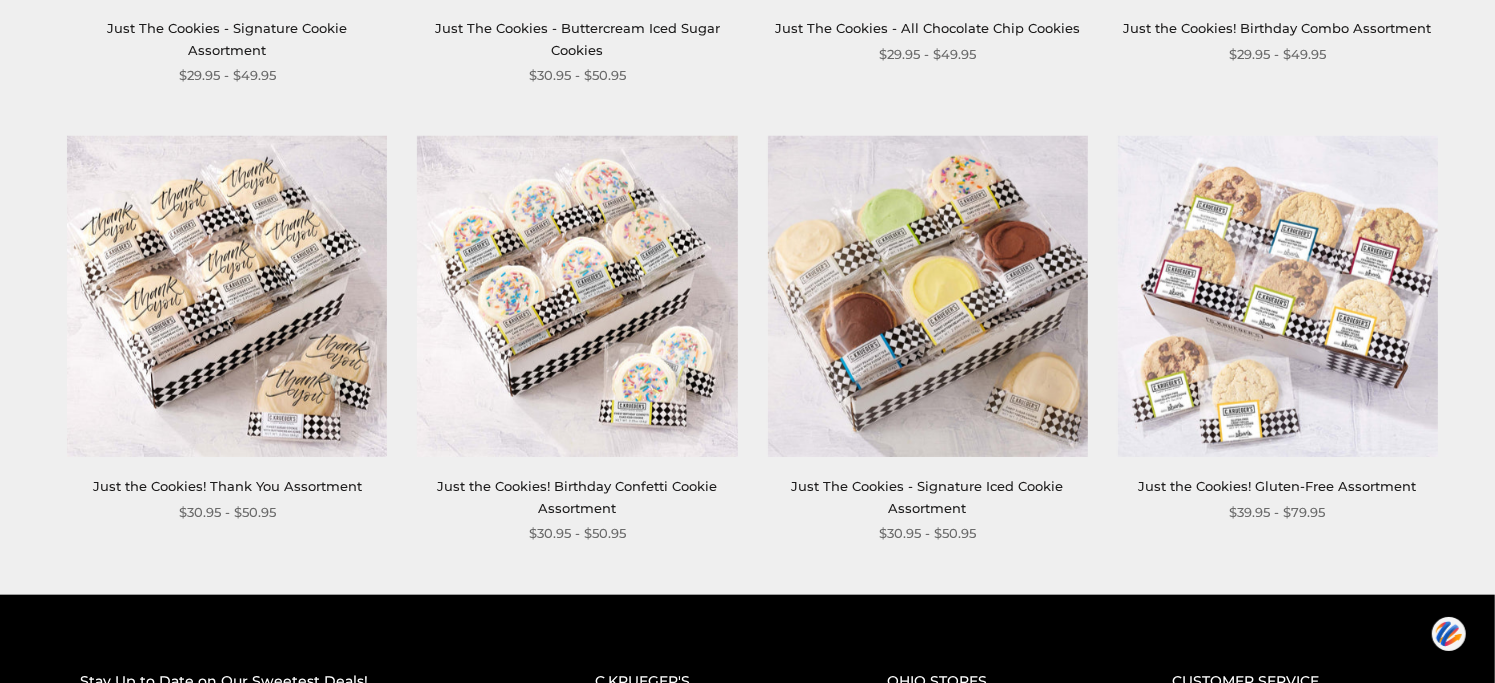click at bounding box center [928, 296] 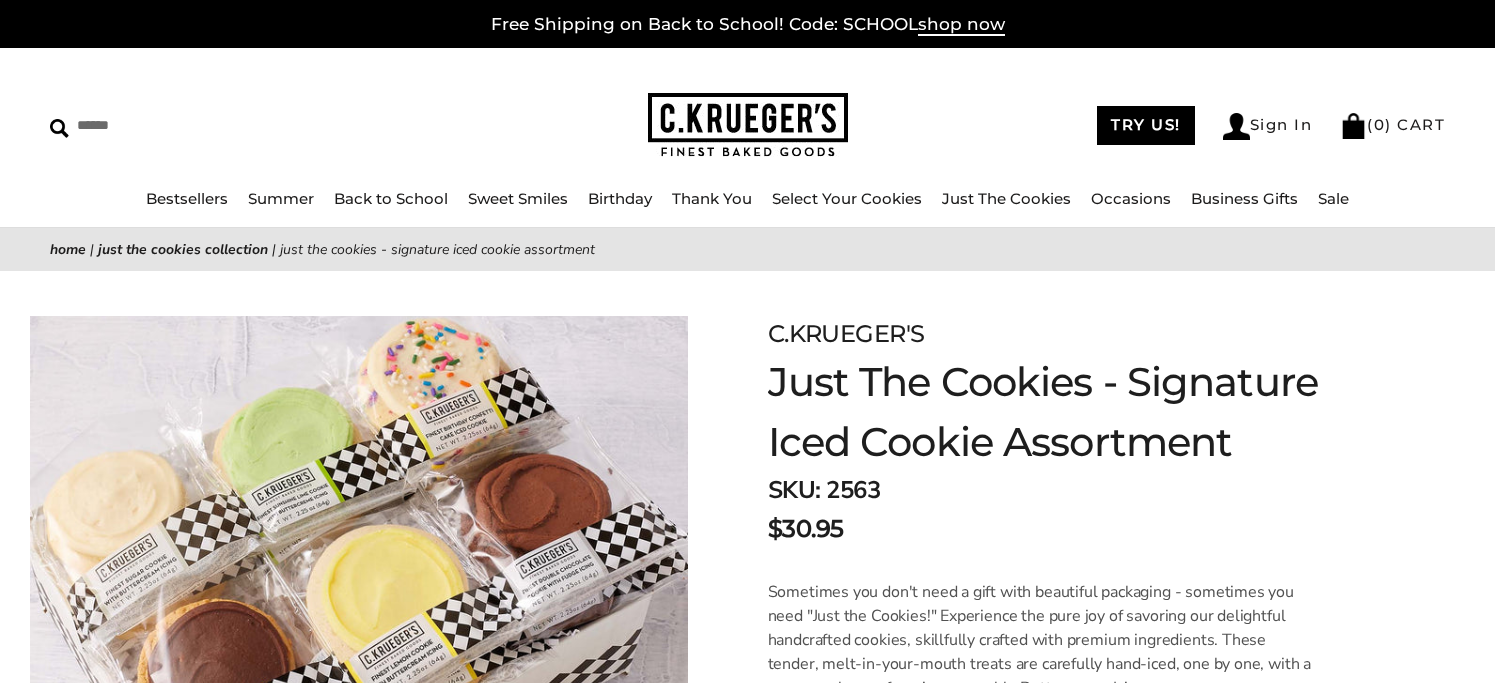 scroll, scrollTop: 0, scrollLeft: 0, axis: both 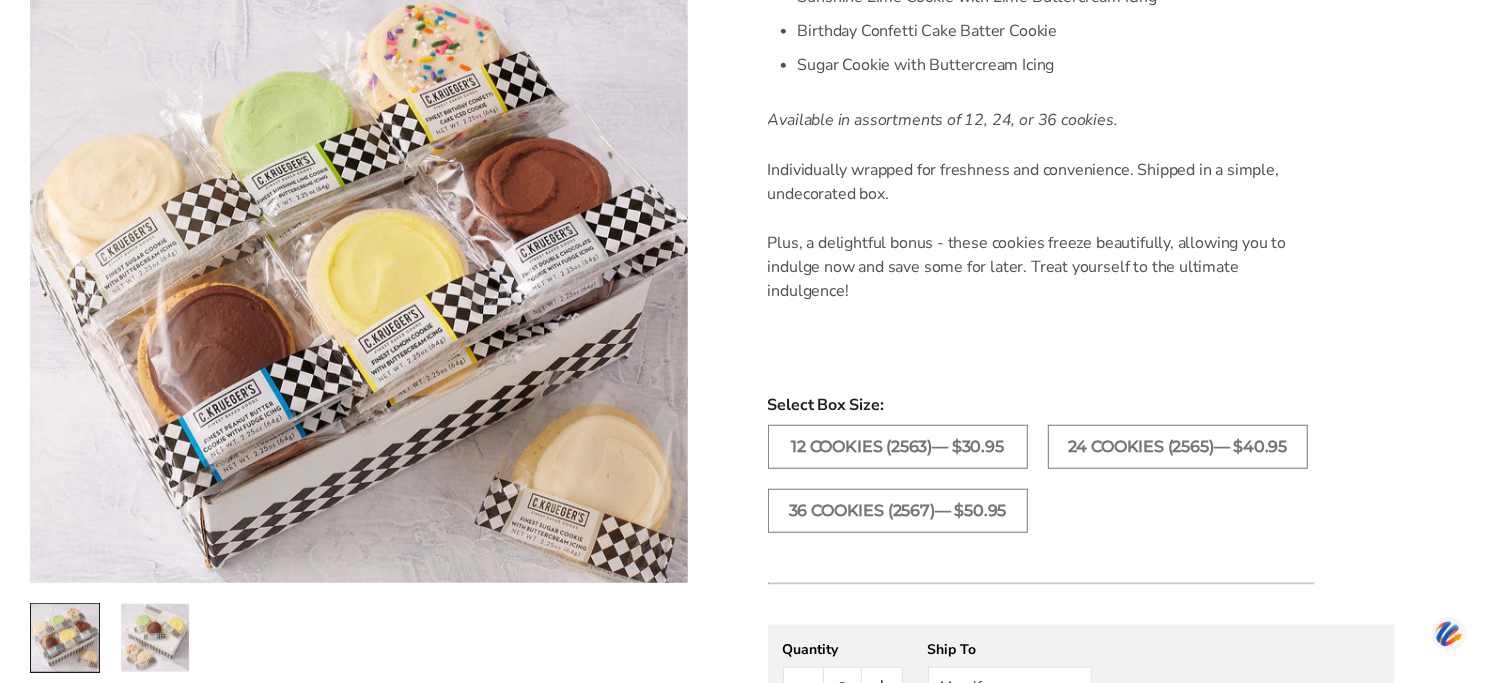 click on "Select Box Size:" at bounding box center [1081, 405] 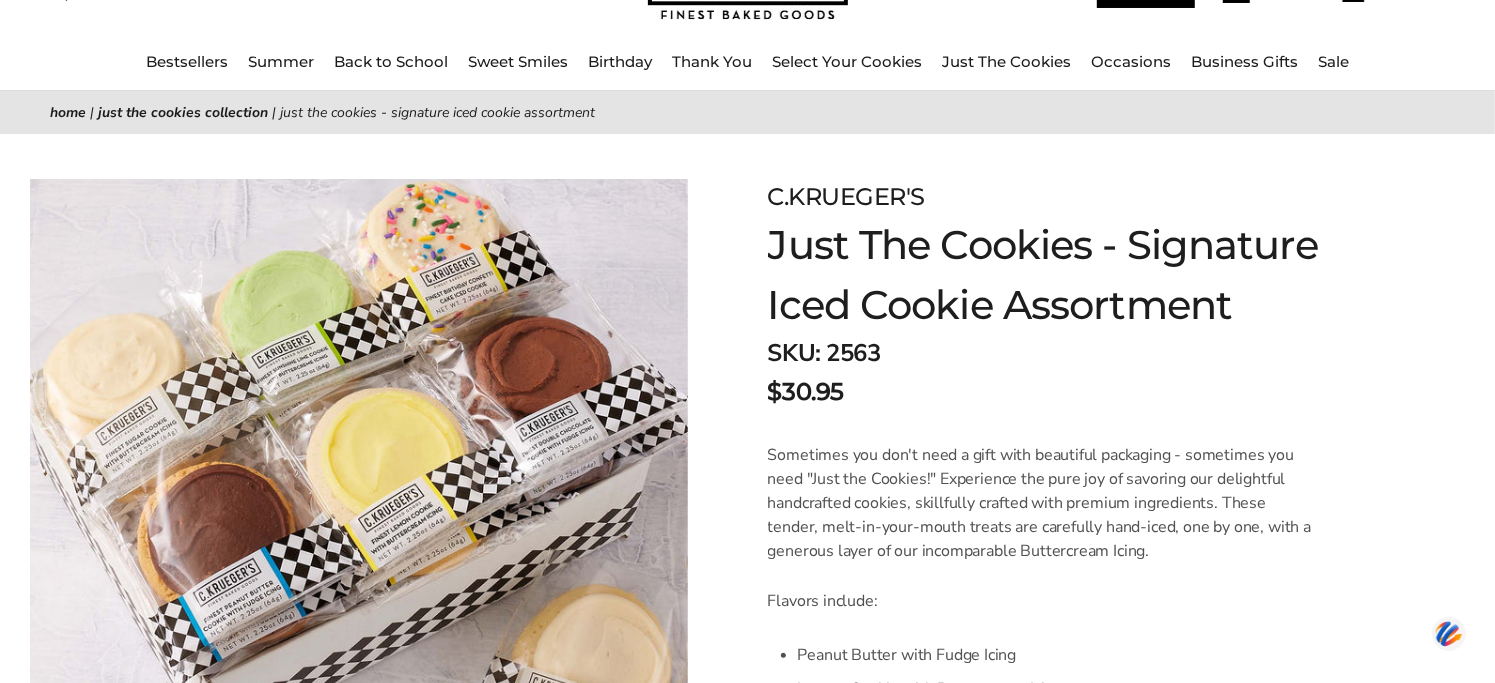 scroll, scrollTop: 0, scrollLeft: 0, axis: both 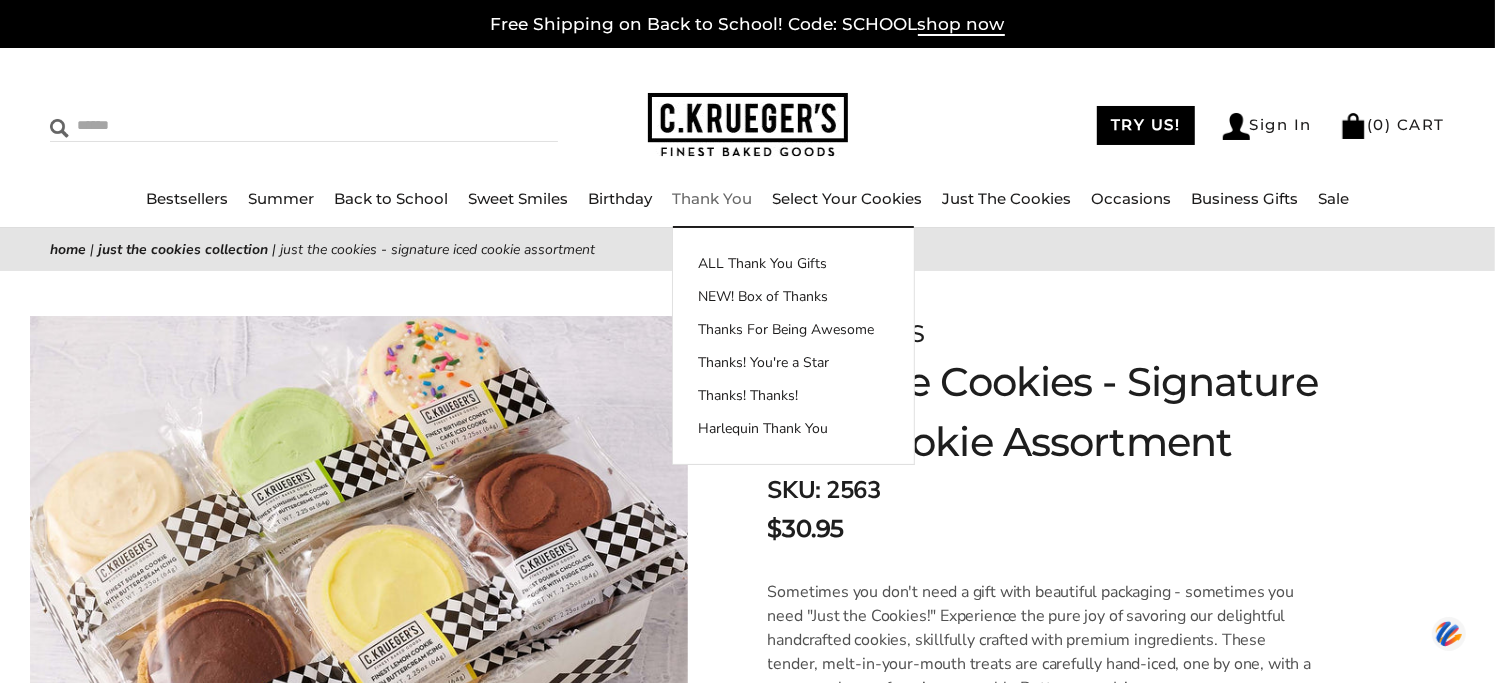 click on "******" at bounding box center (304, 126) 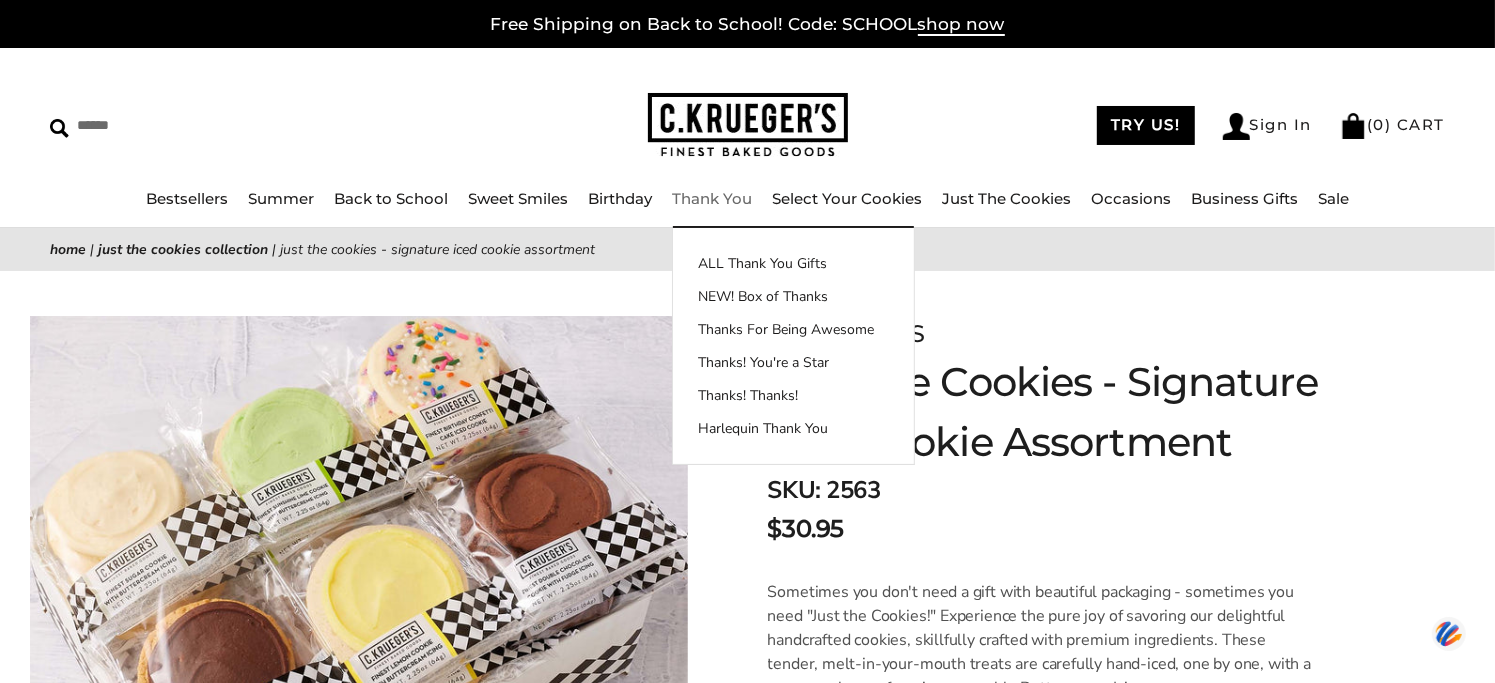 drag, startPoint x: 480, startPoint y: 98, endPoint x: 502, endPoint y: 72, distance: 34.058773 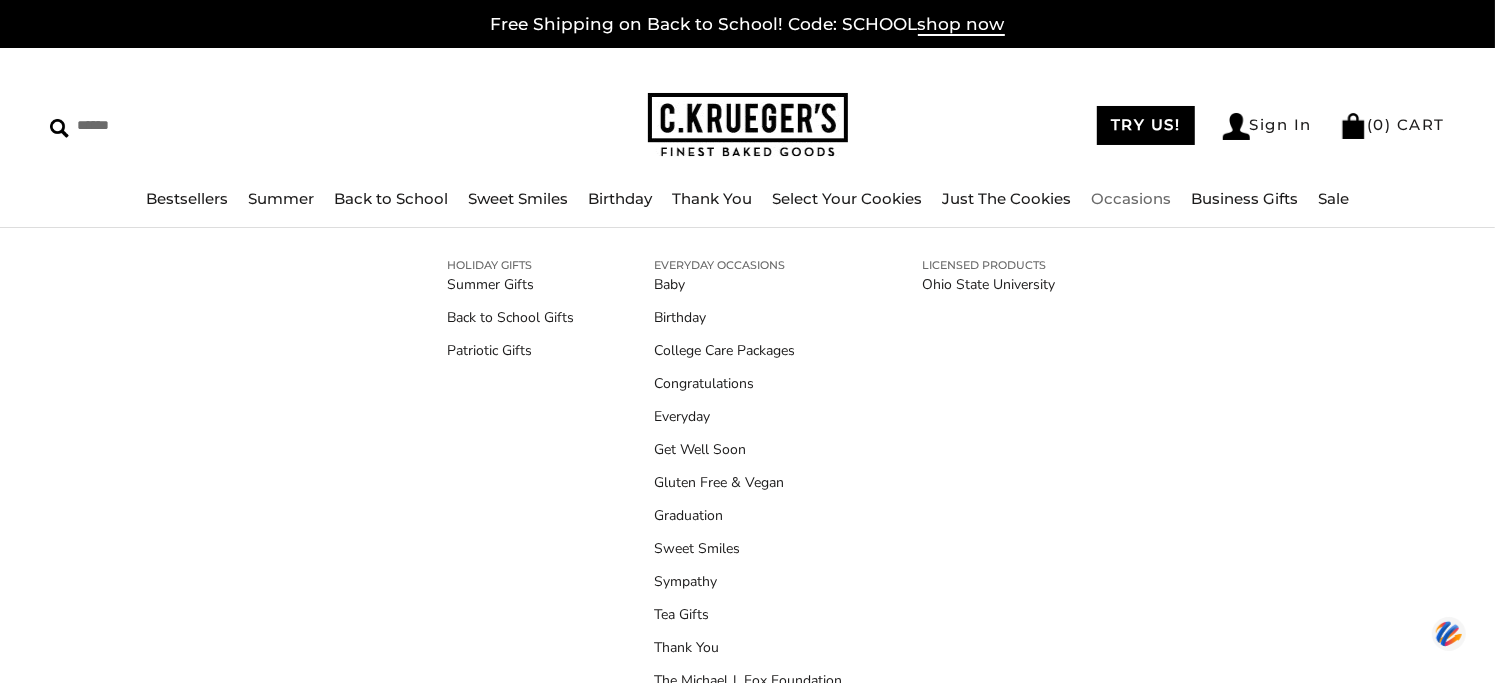 click on "Occasions" at bounding box center [1131, 198] 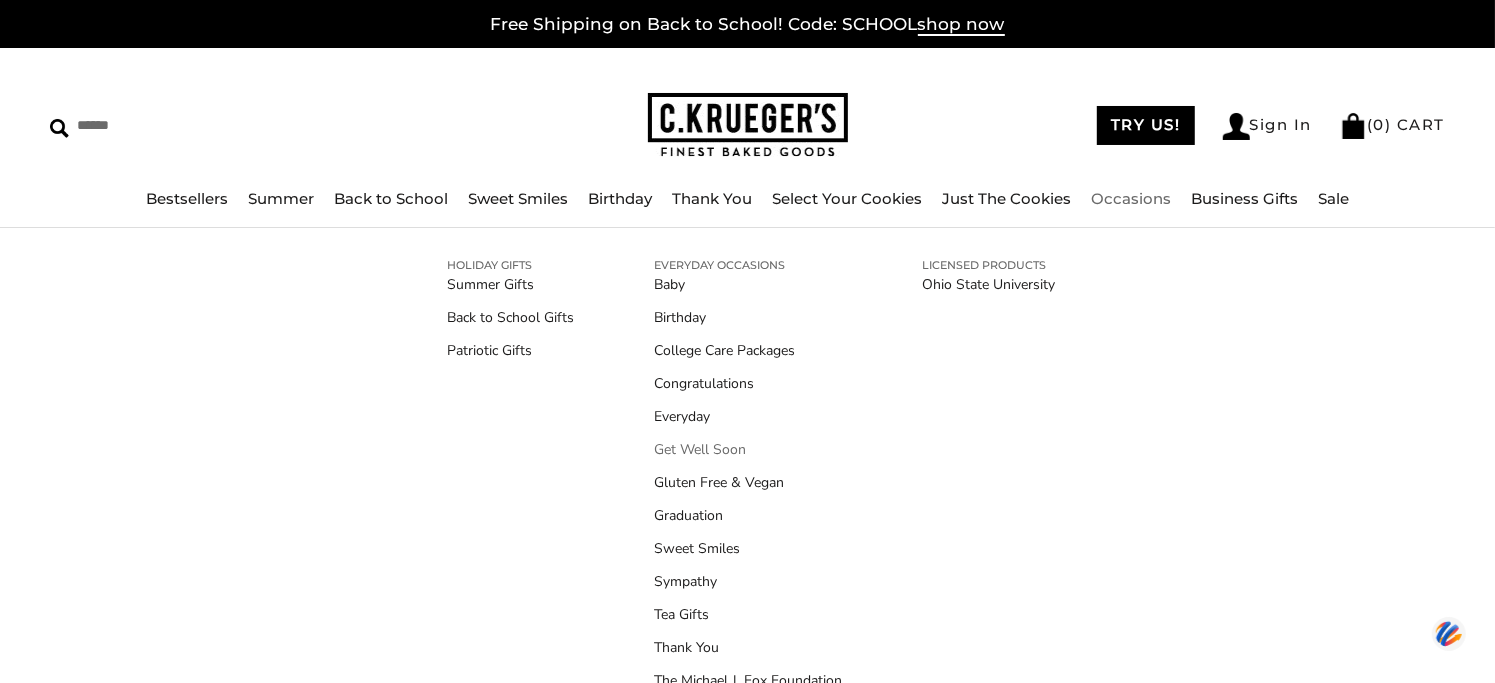 click on "Get Well Soon" at bounding box center [749, 449] 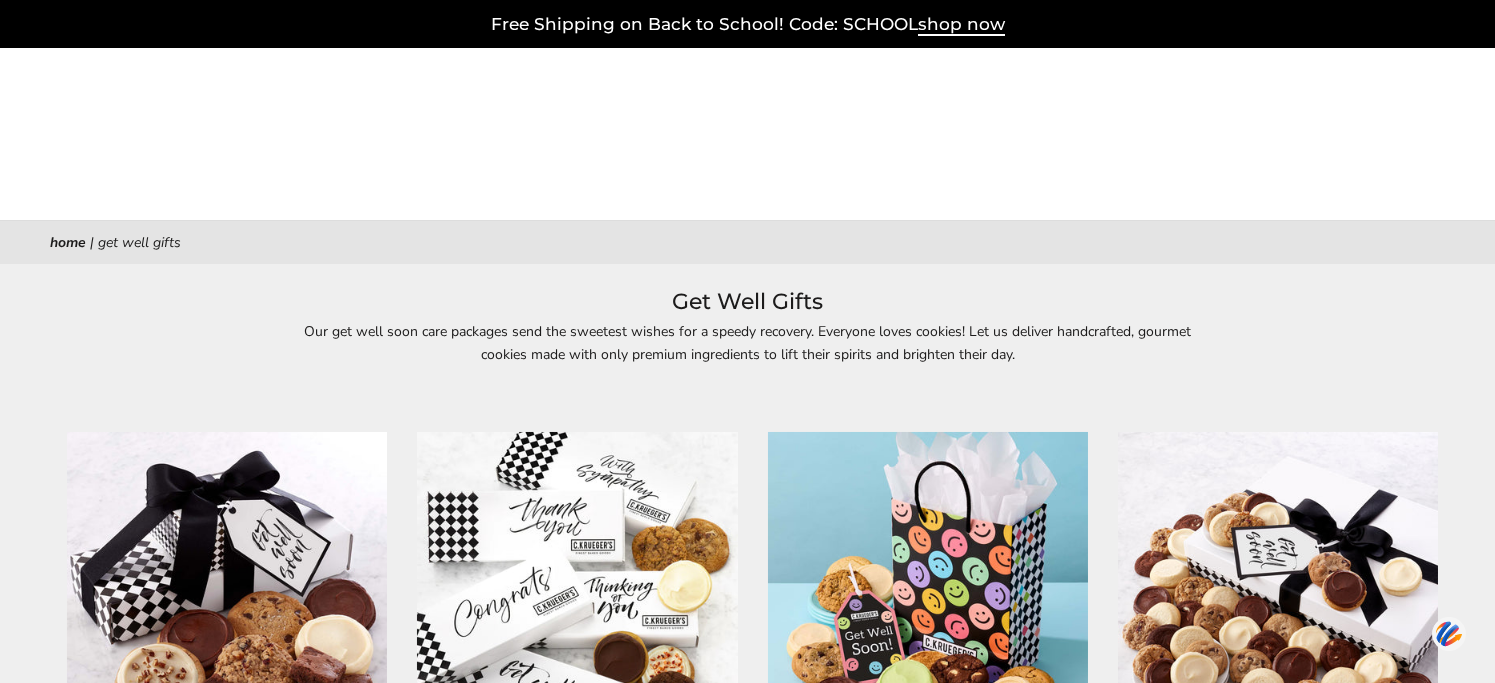 scroll, scrollTop: 0, scrollLeft: 0, axis: both 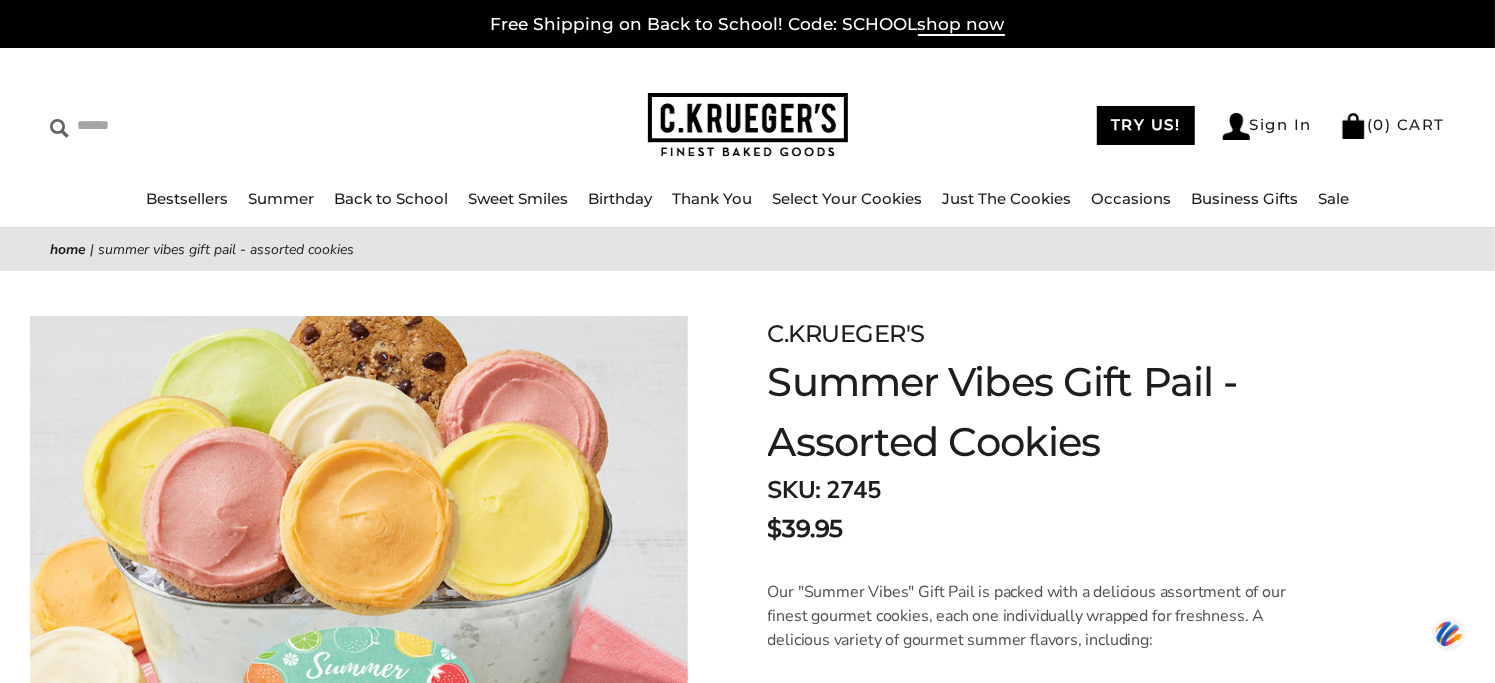 click on "******" at bounding box center (349, 126) 